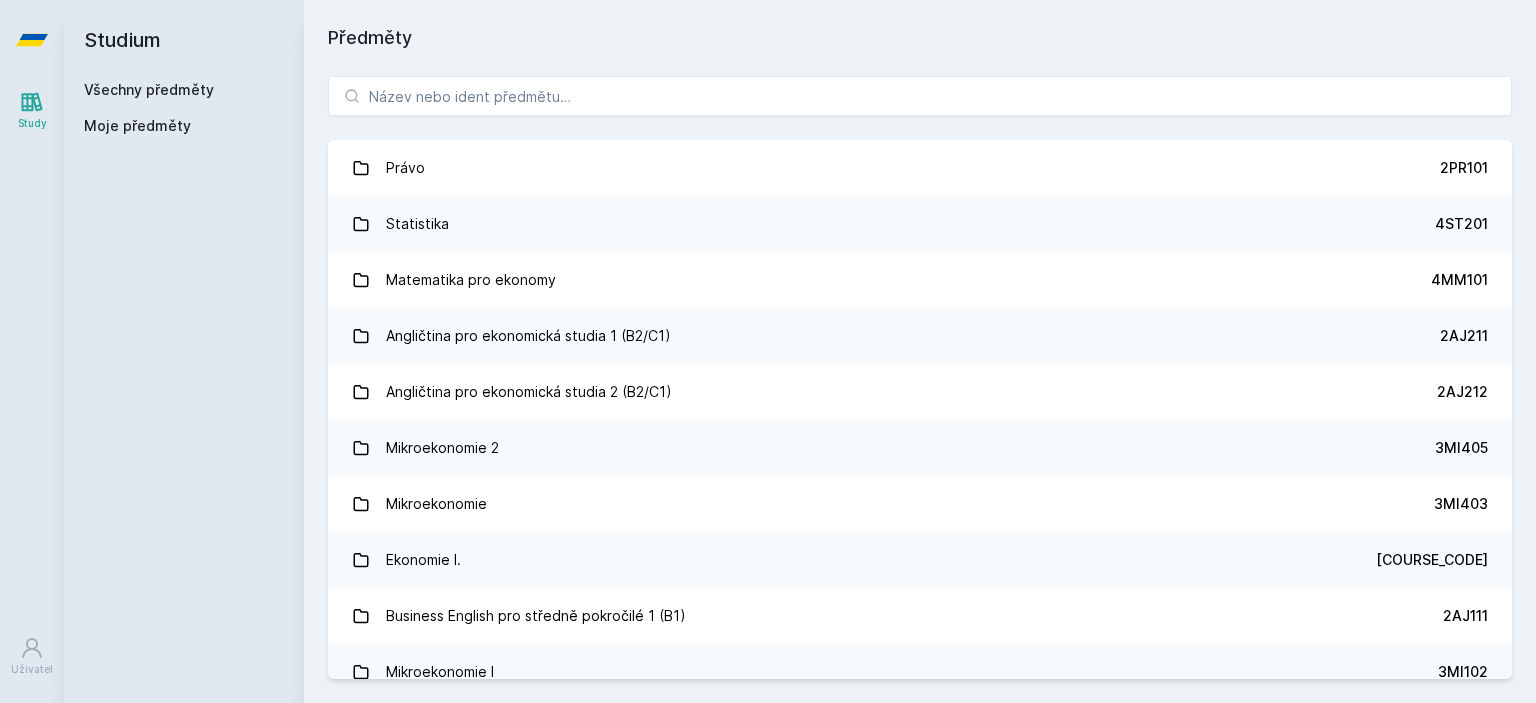 scroll, scrollTop: 0, scrollLeft: 0, axis: both 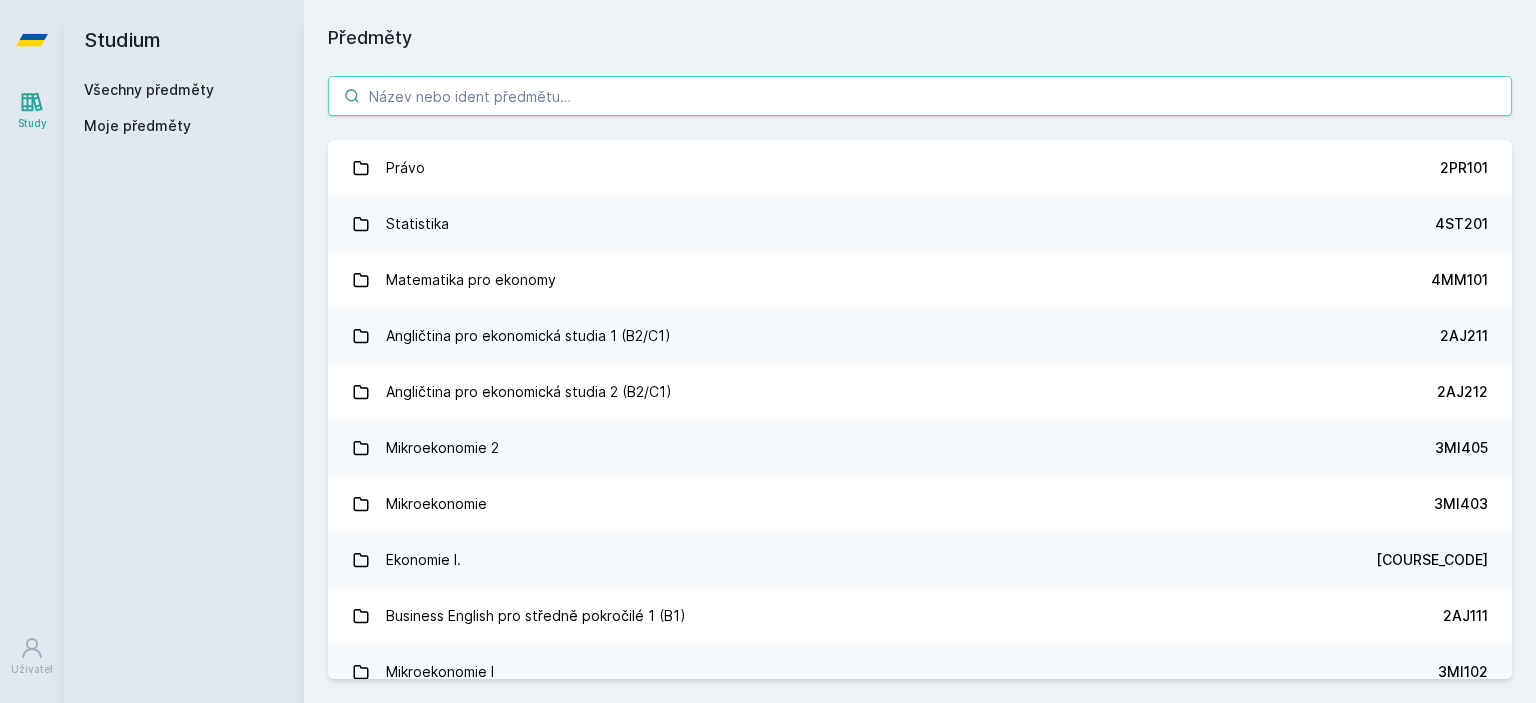click at bounding box center (920, 96) 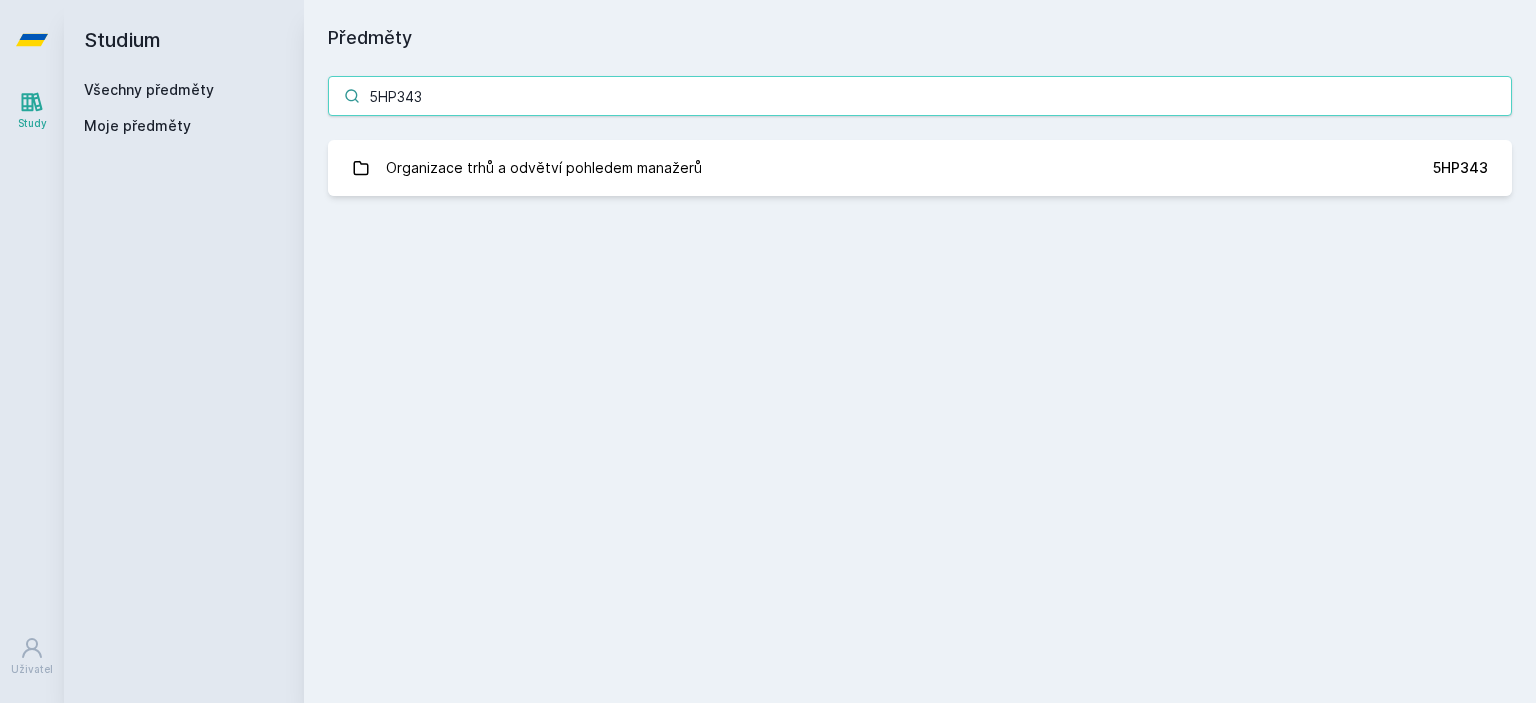 type on "5HP343" 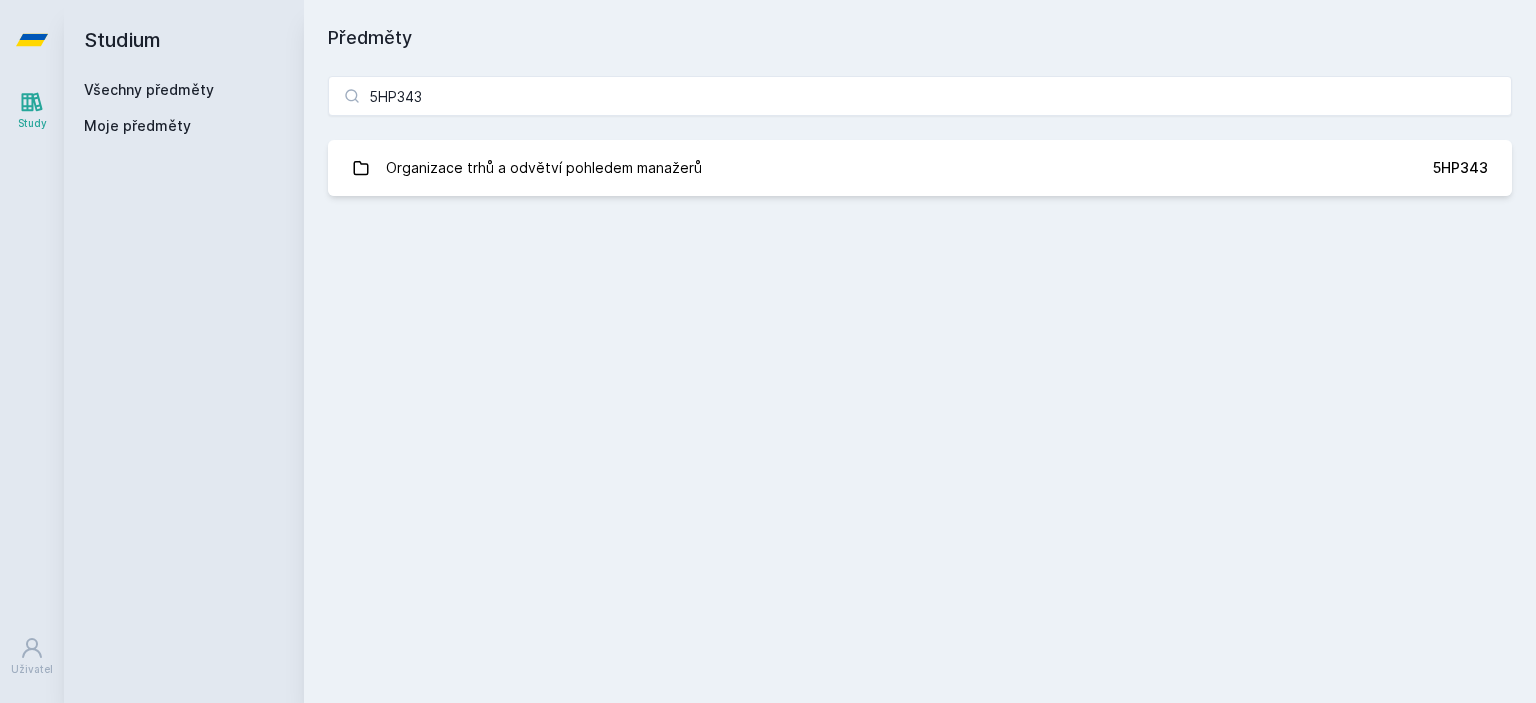 click on "5HP343         Organizace trhů a odvětví pohledem manažerů   5HP343         Jejda, něco se pokazilo." at bounding box center (920, 136) 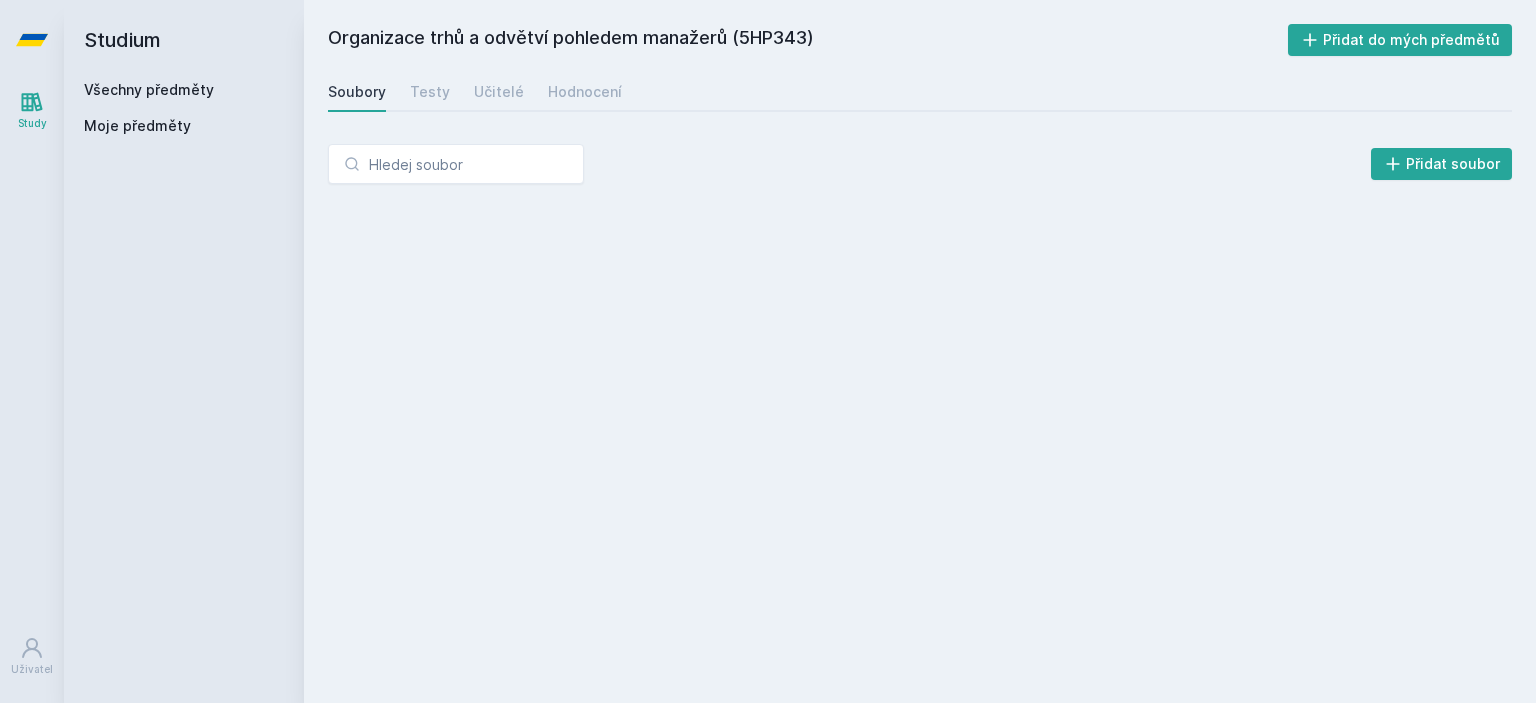 click on "Učitelé" at bounding box center [499, 92] 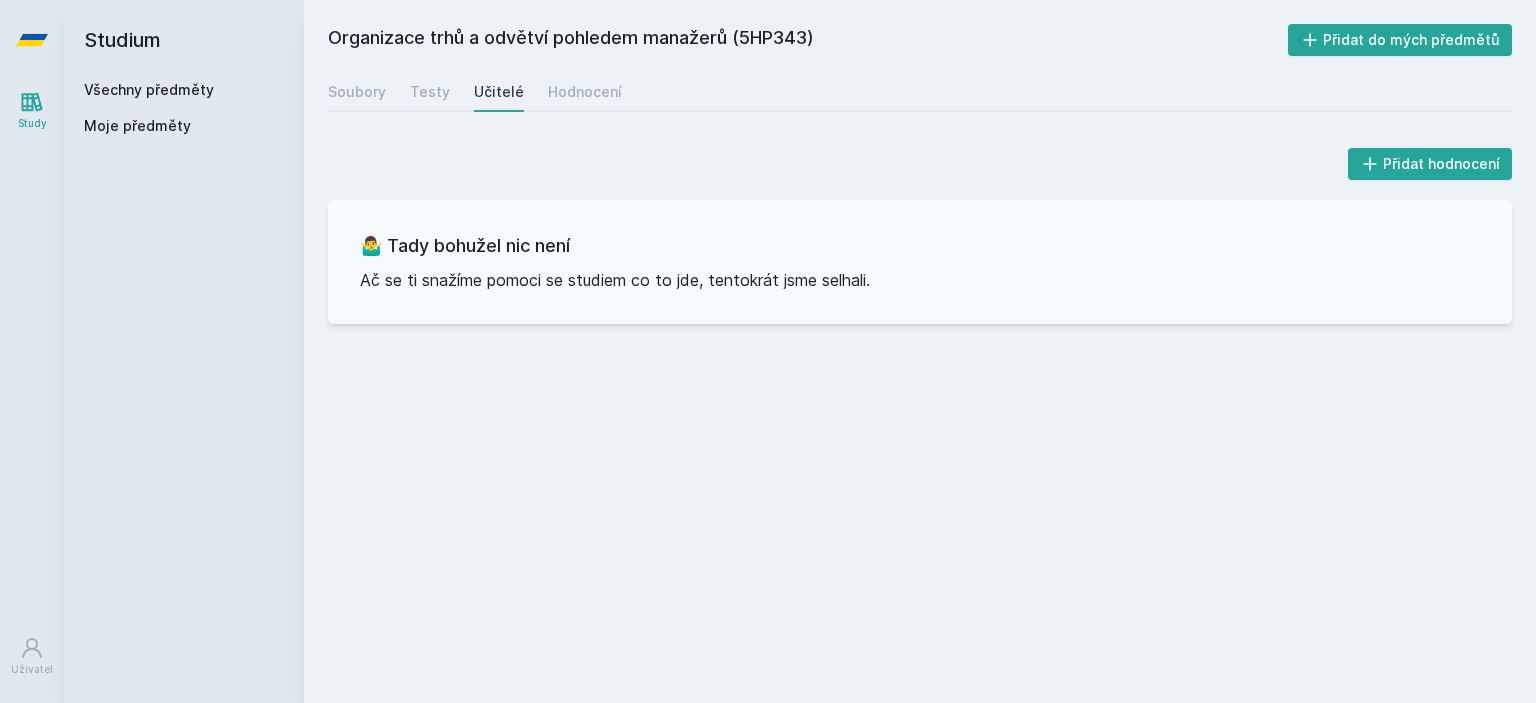 click on "Všechny předměty" at bounding box center [184, 90] 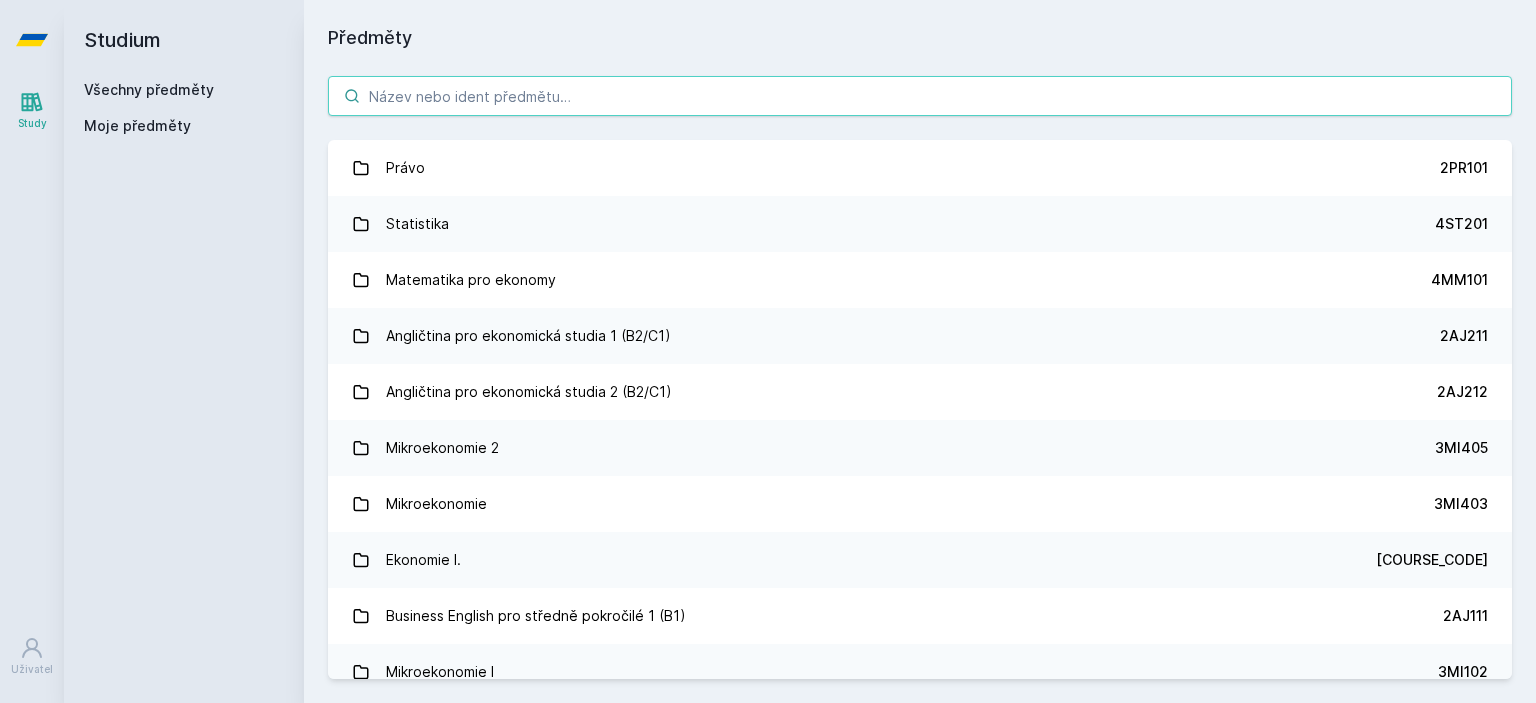 click at bounding box center (920, 96) 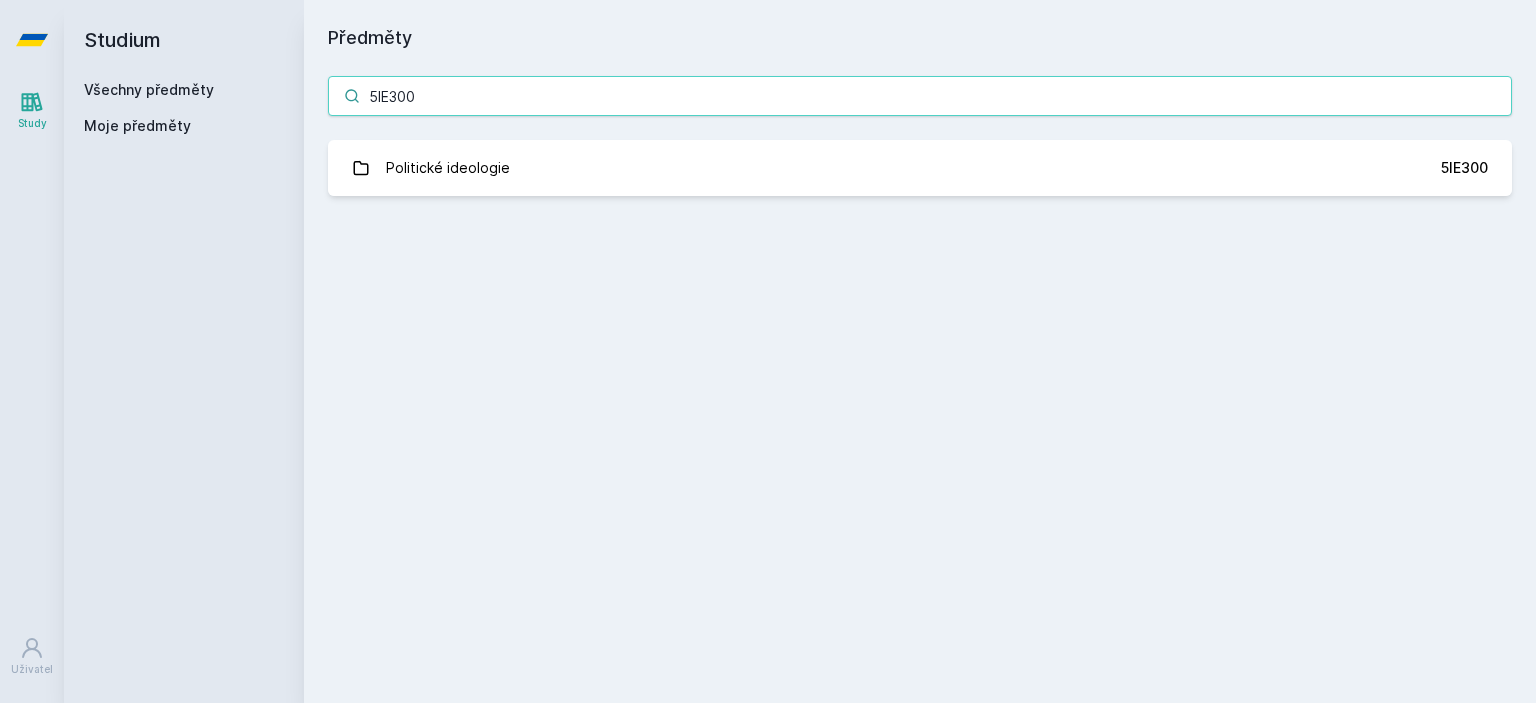 type on "5IE300" 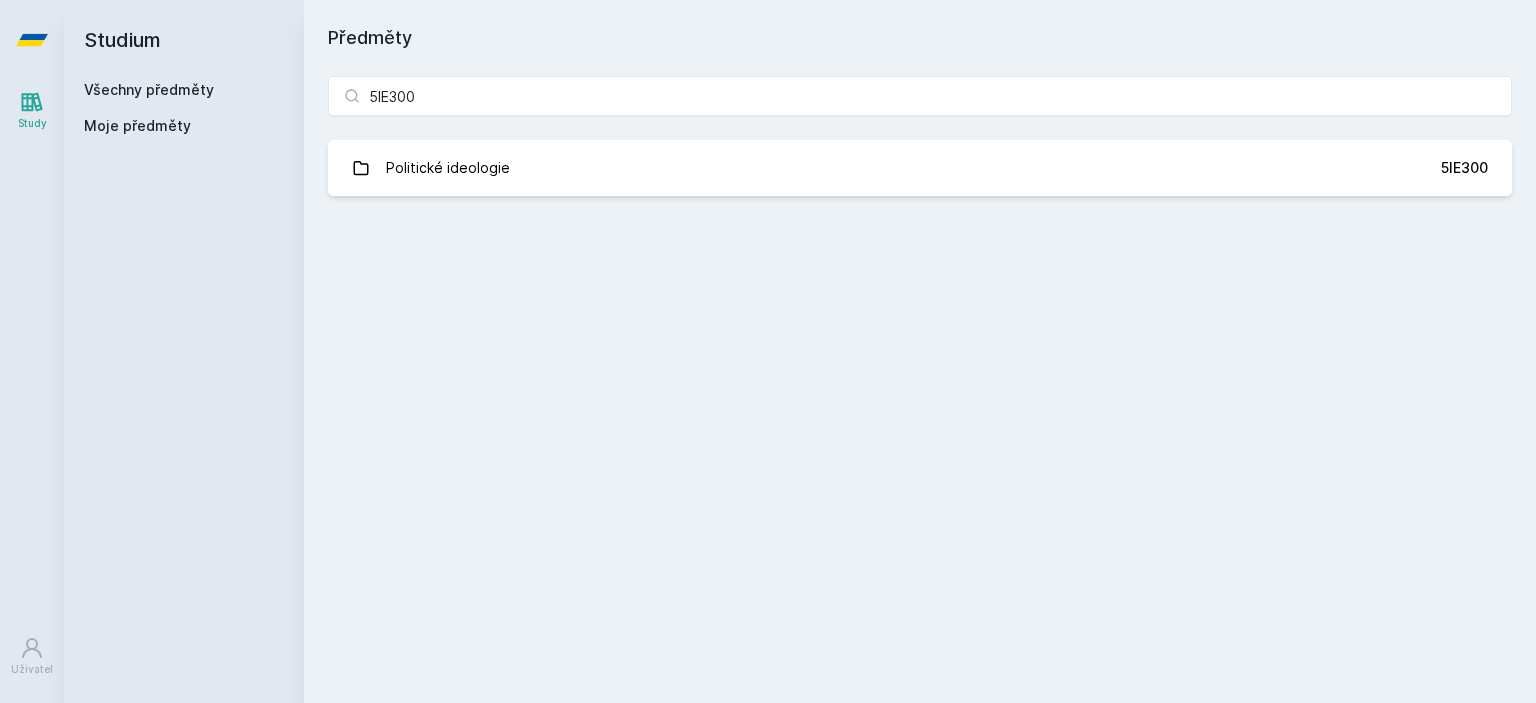 click on "Politické ideologie   5IE300" at bounding box center [920, 168] 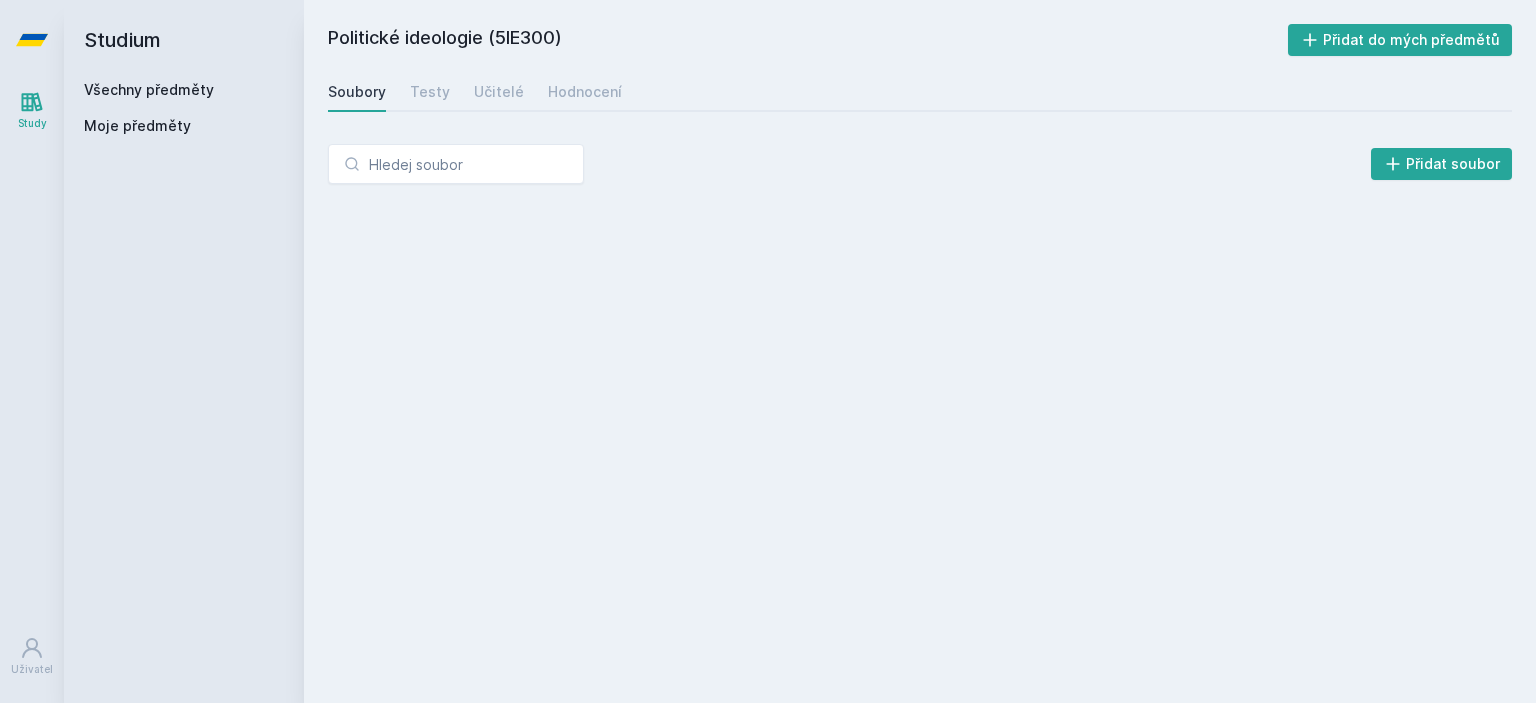 click on "Učitelé" at bounding box center (499, 92) 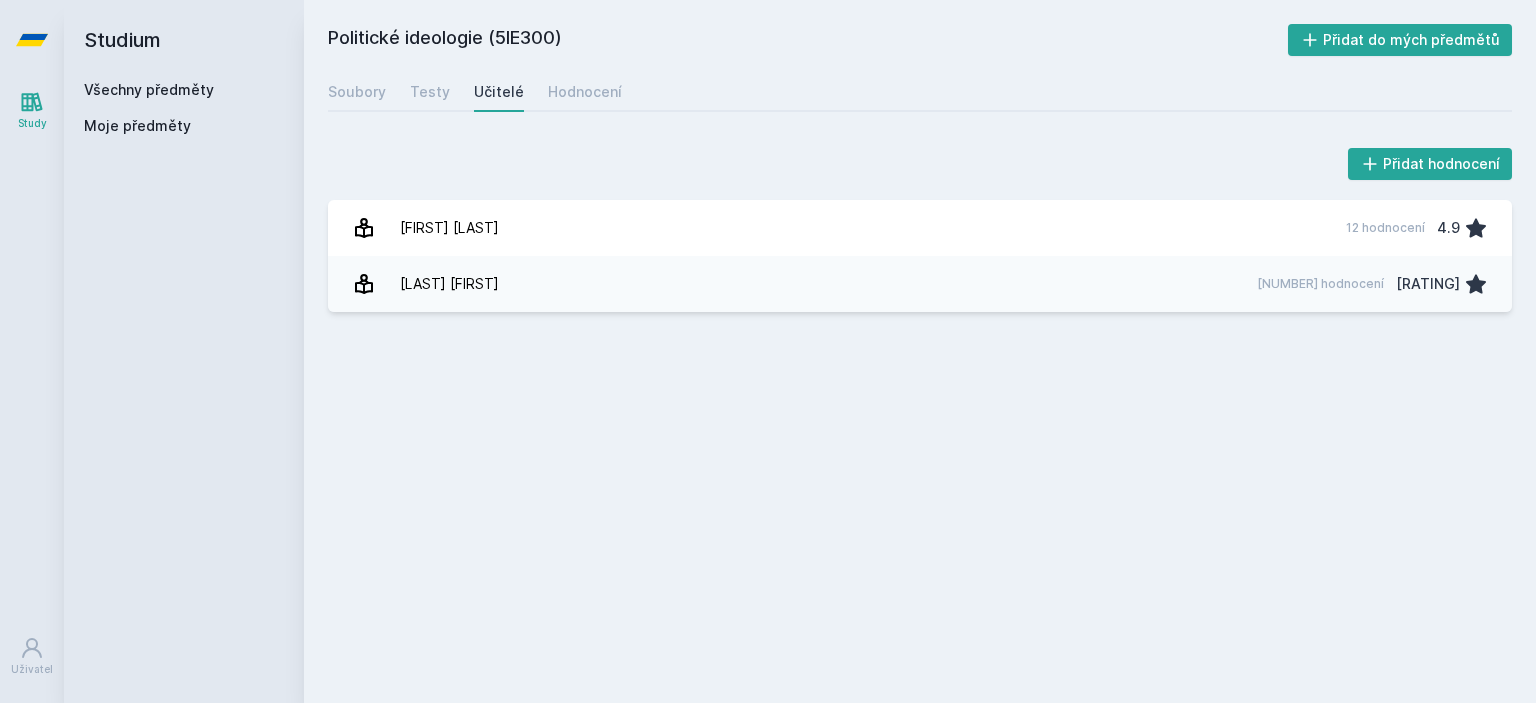 click on "[LAST] [FIRST]
[NUMBER] hodnocení
[RATING]" at bounding box center [920, 228] 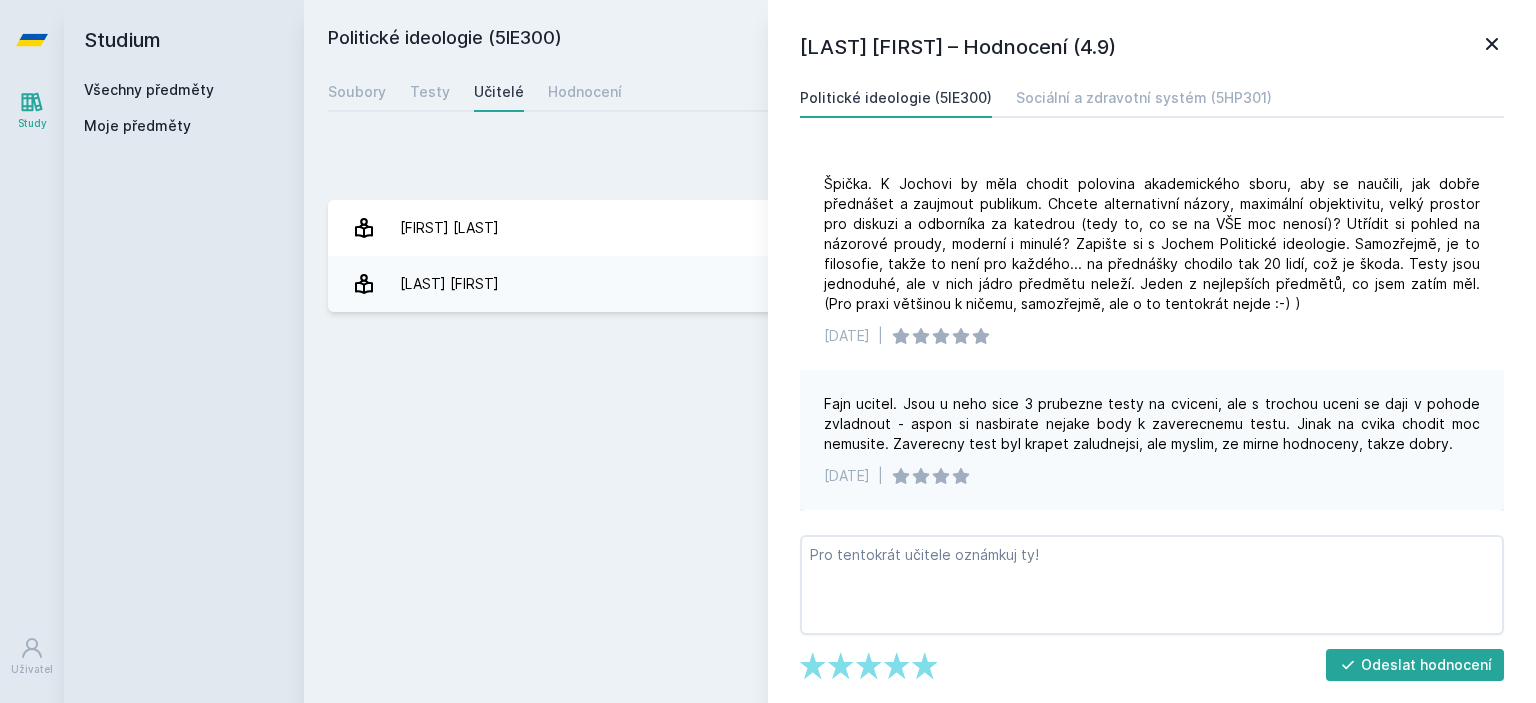 scroll, scrollTop: 1200, scrollLeft: 0, axis: vertical 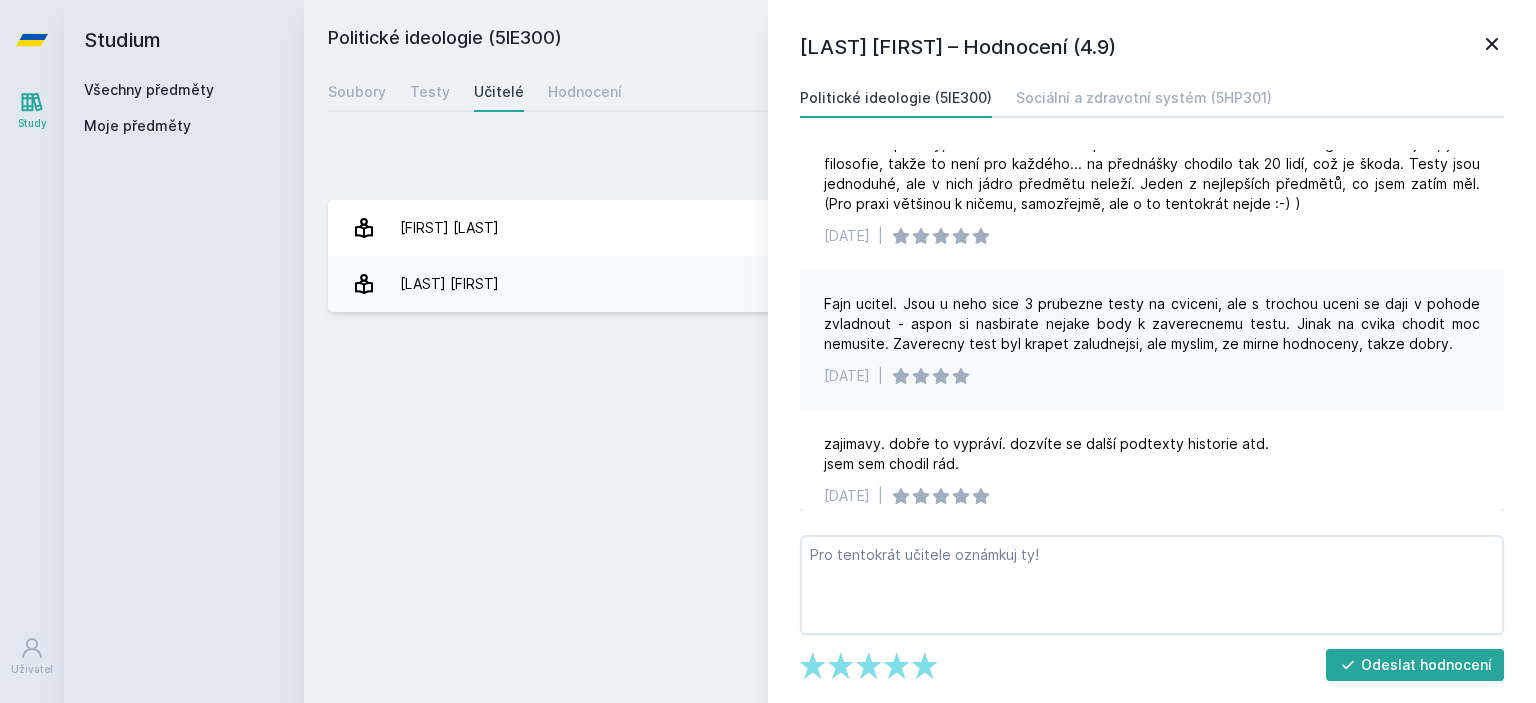 click on "[LAST] [FIRST]
5 hodnocení
4.8" at bounding box center [920, 284] 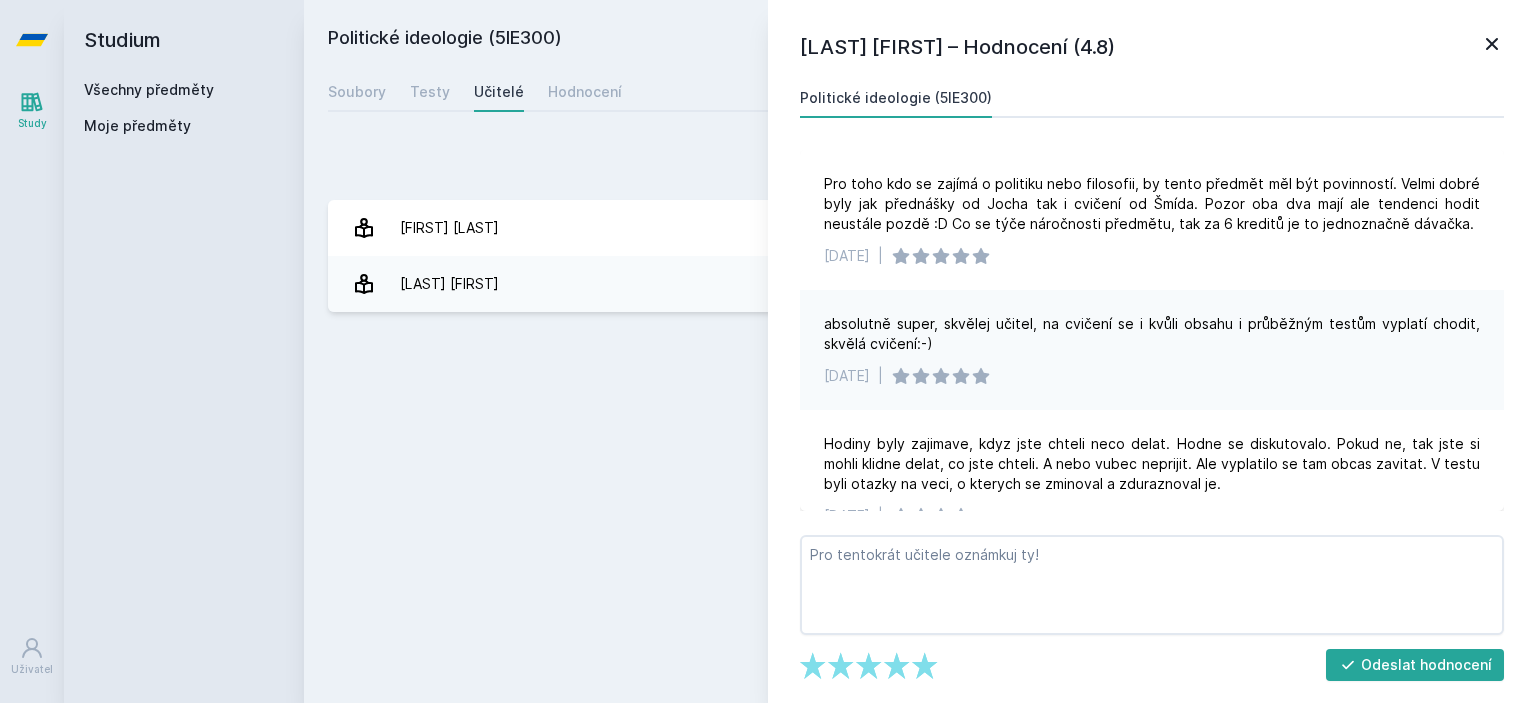 scroll, scrollTop: 277, scrollLeft: 0, axis: vertical 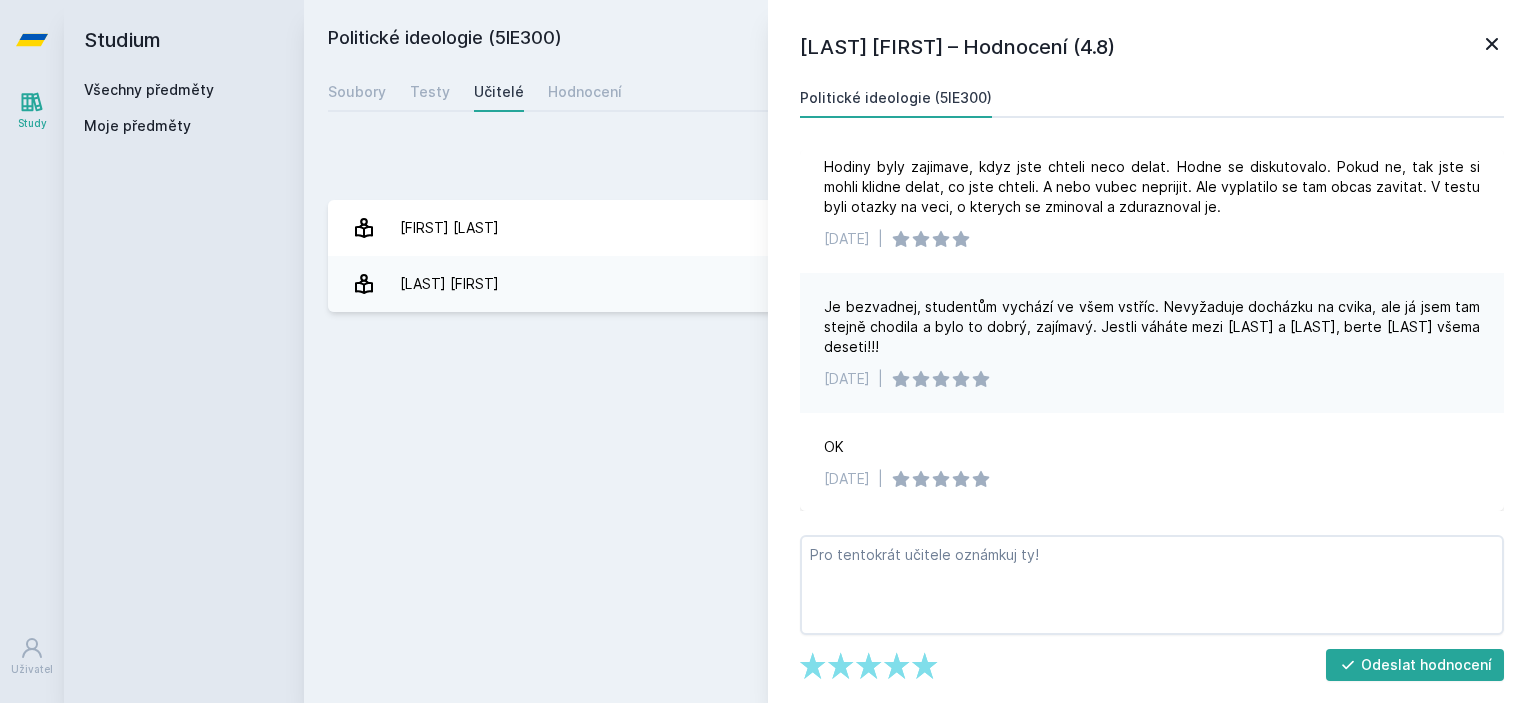 click at bounding box center [1492, 47] 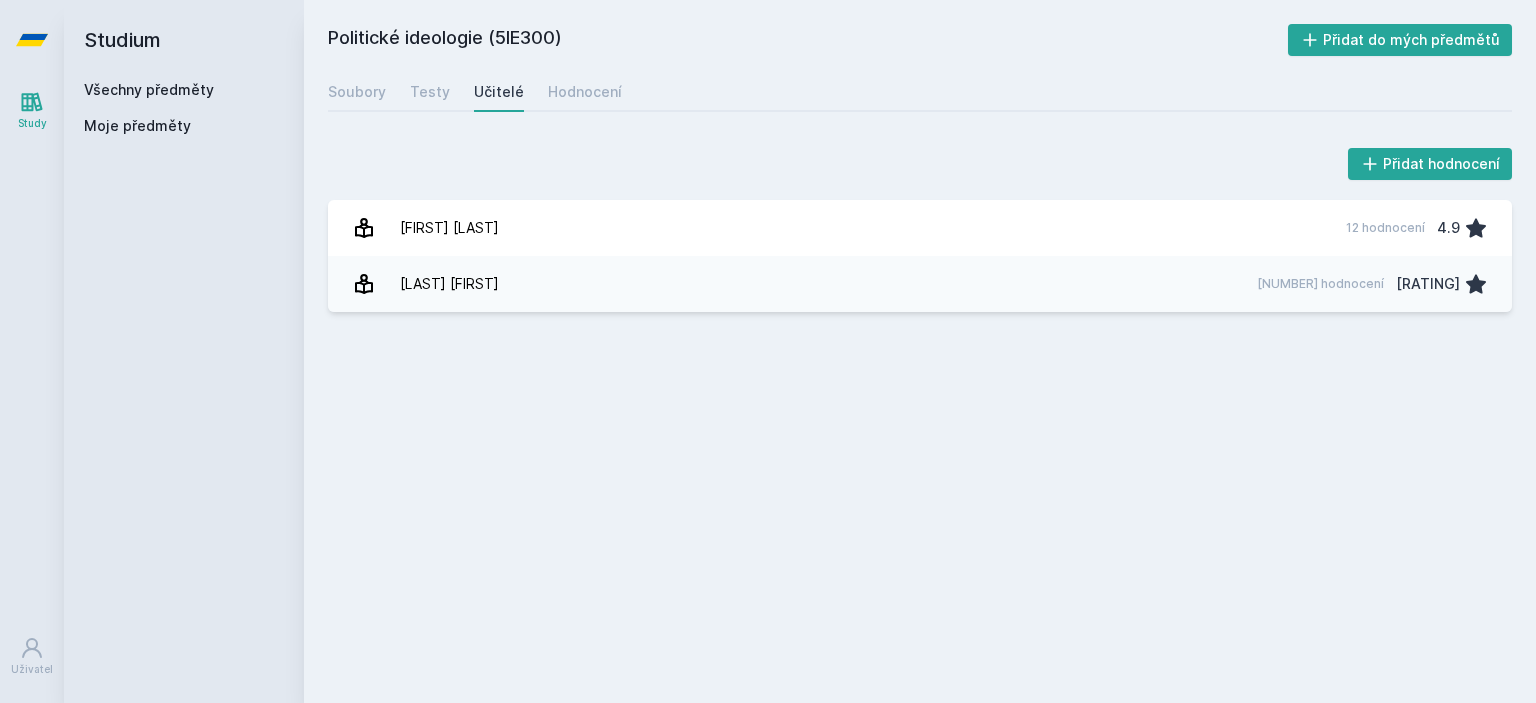 click on "Všechny předměty" at bounding box center (184, 90) 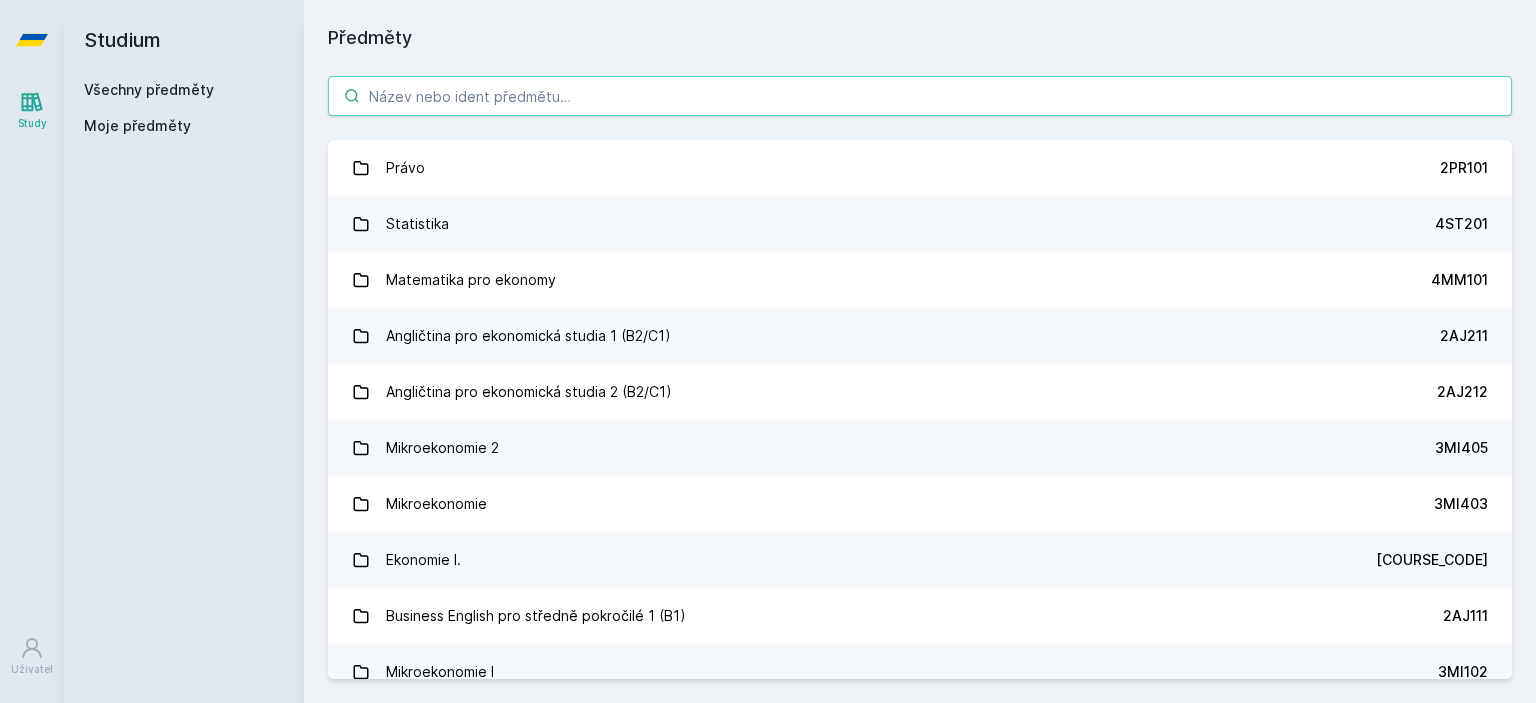 click at bounding box center [920, 96] 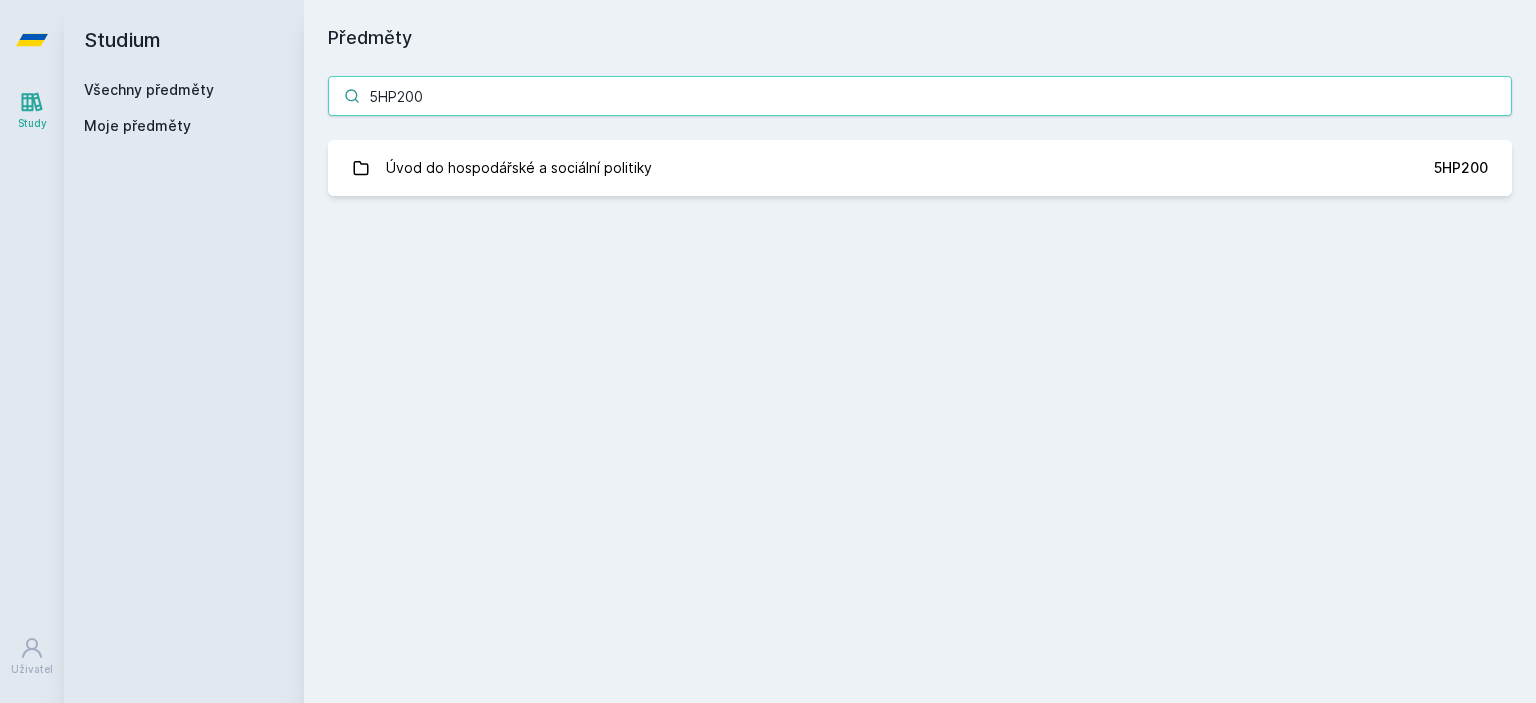 type on "5HP200" 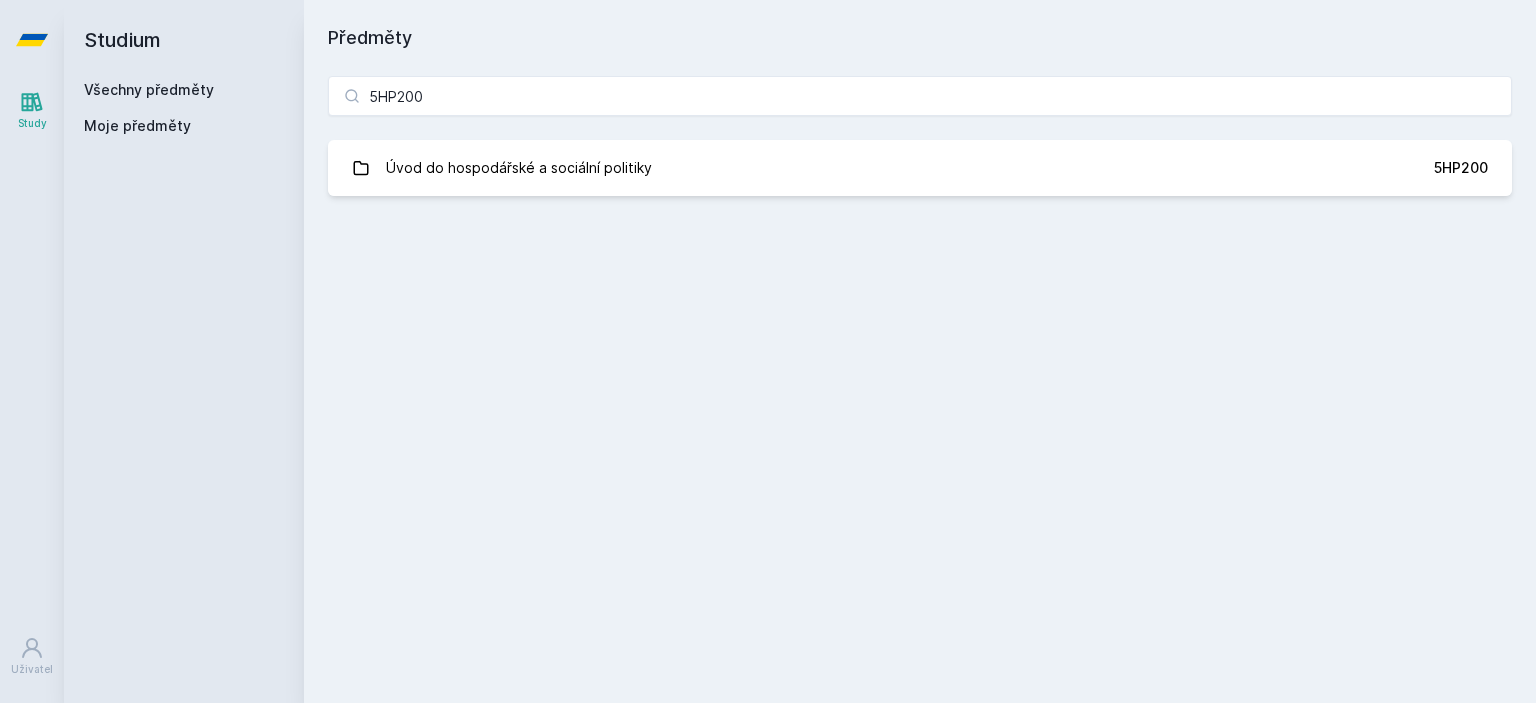 click on "Úvod do hospodářské a sociální politiky" at bounding box center [519, 168] 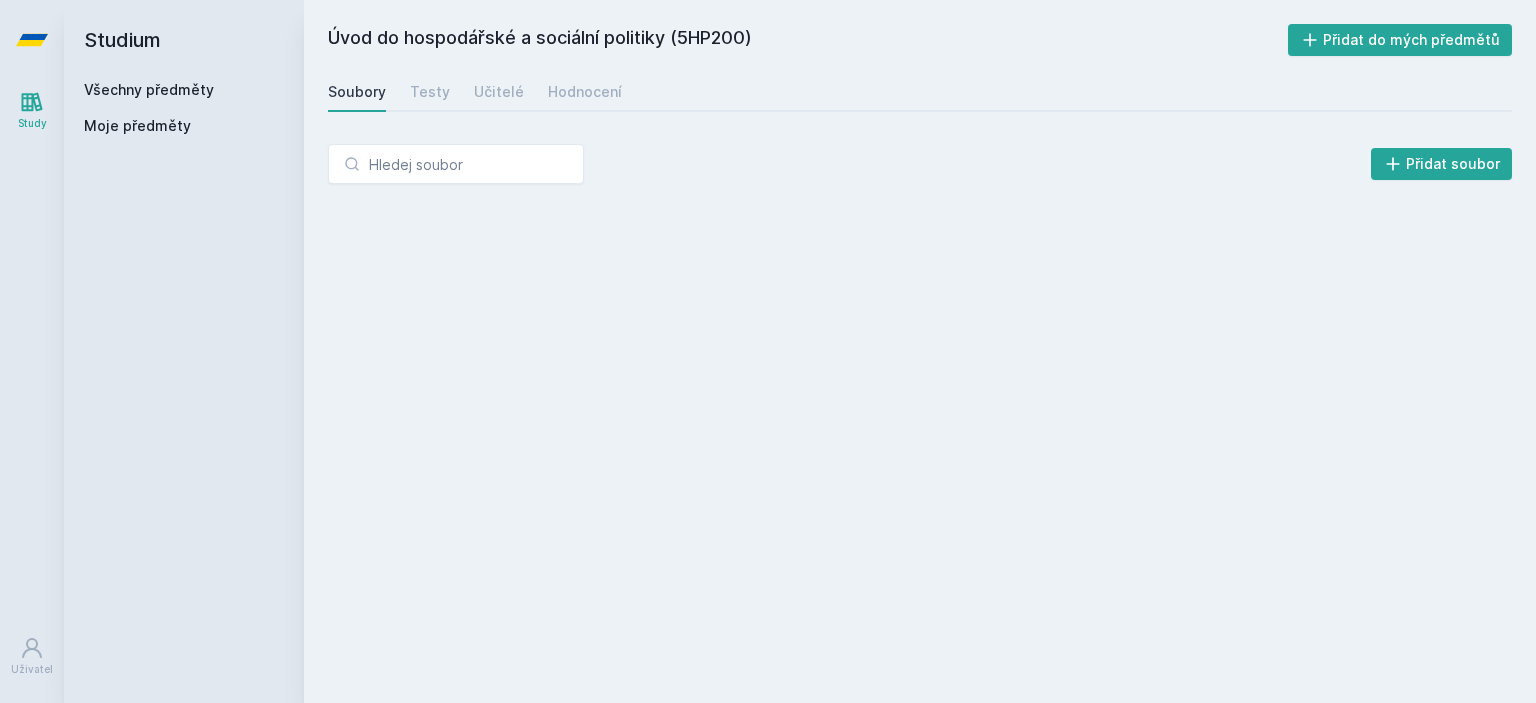 click on "Učitelé" at bounding box center [499, 92] 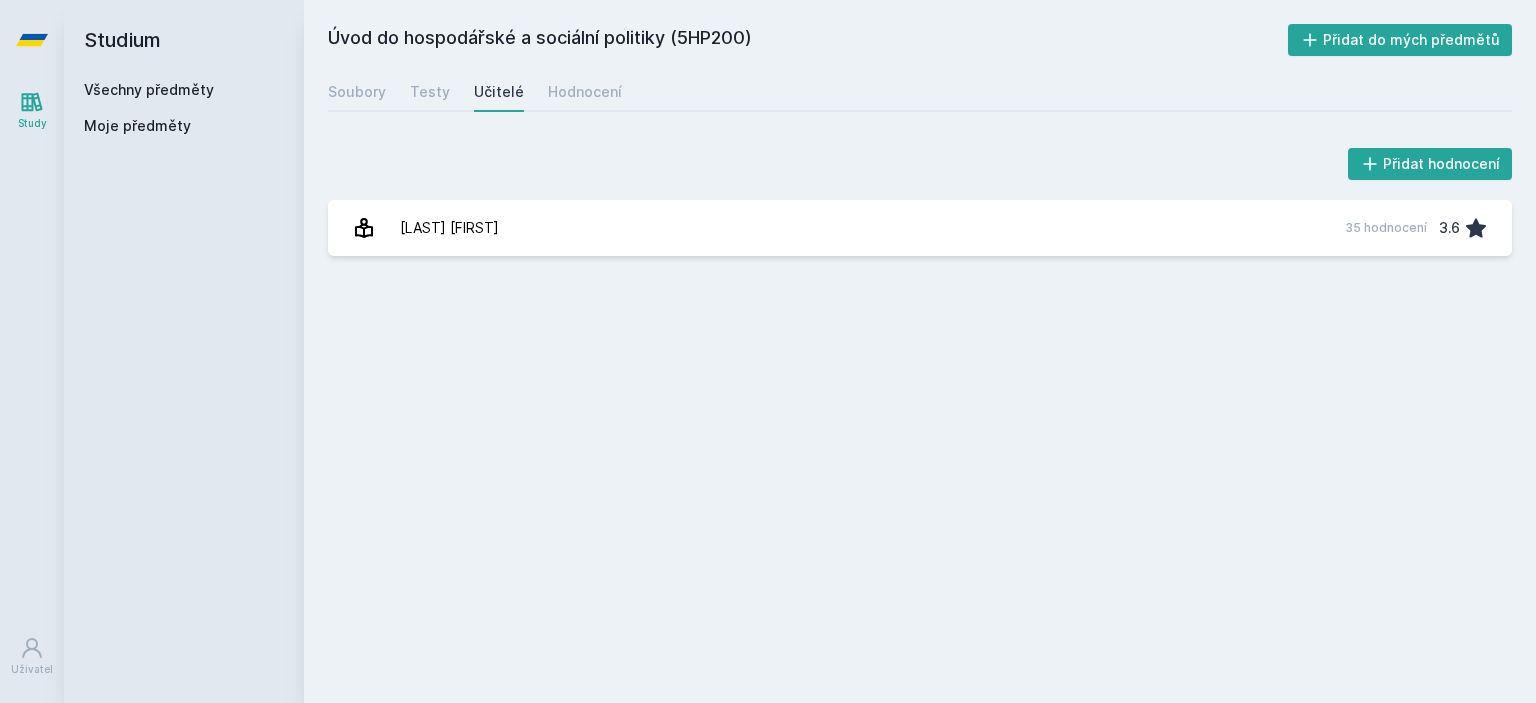 click on "[LAST] [FIRST]" at bounding box center (449, 228) 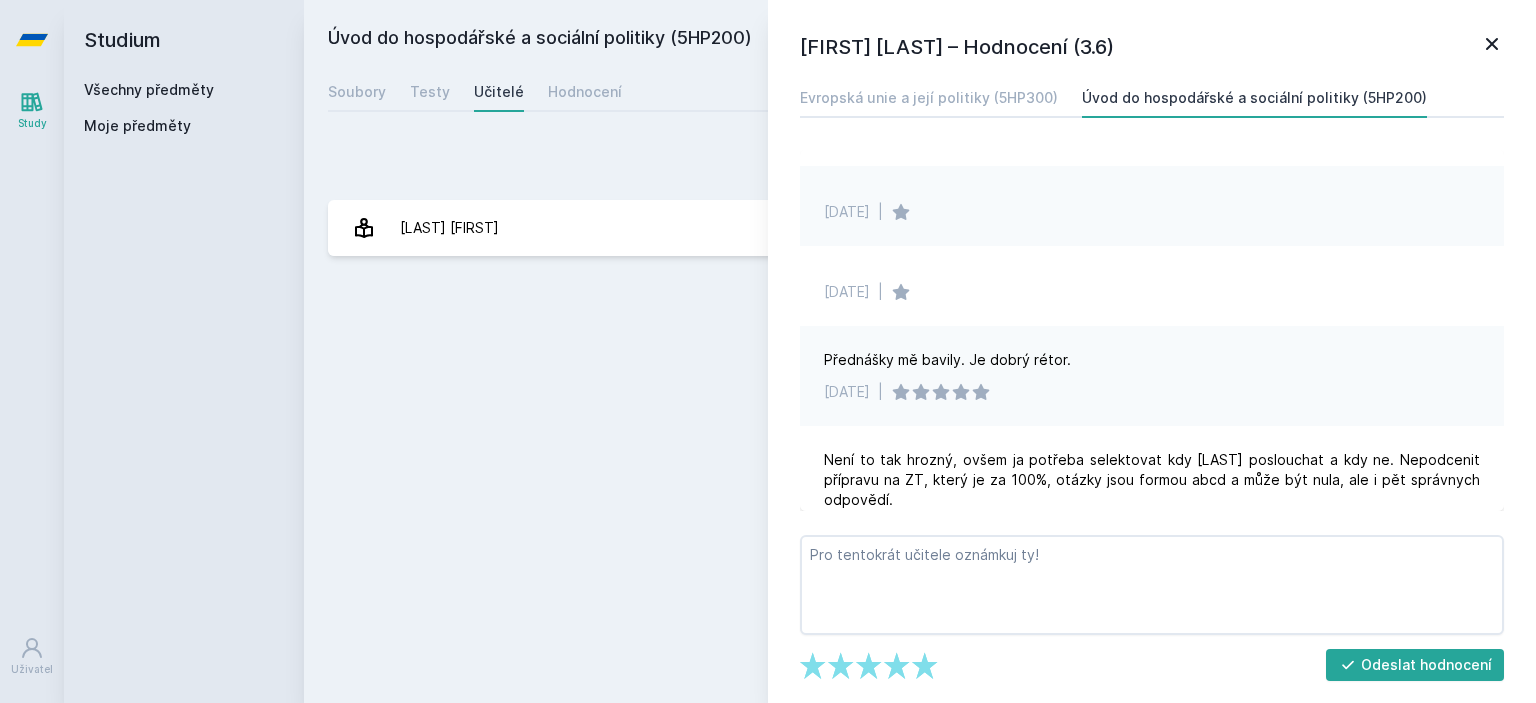 scroll, scrollTop: 0, scrollLeft: 0, axis: both 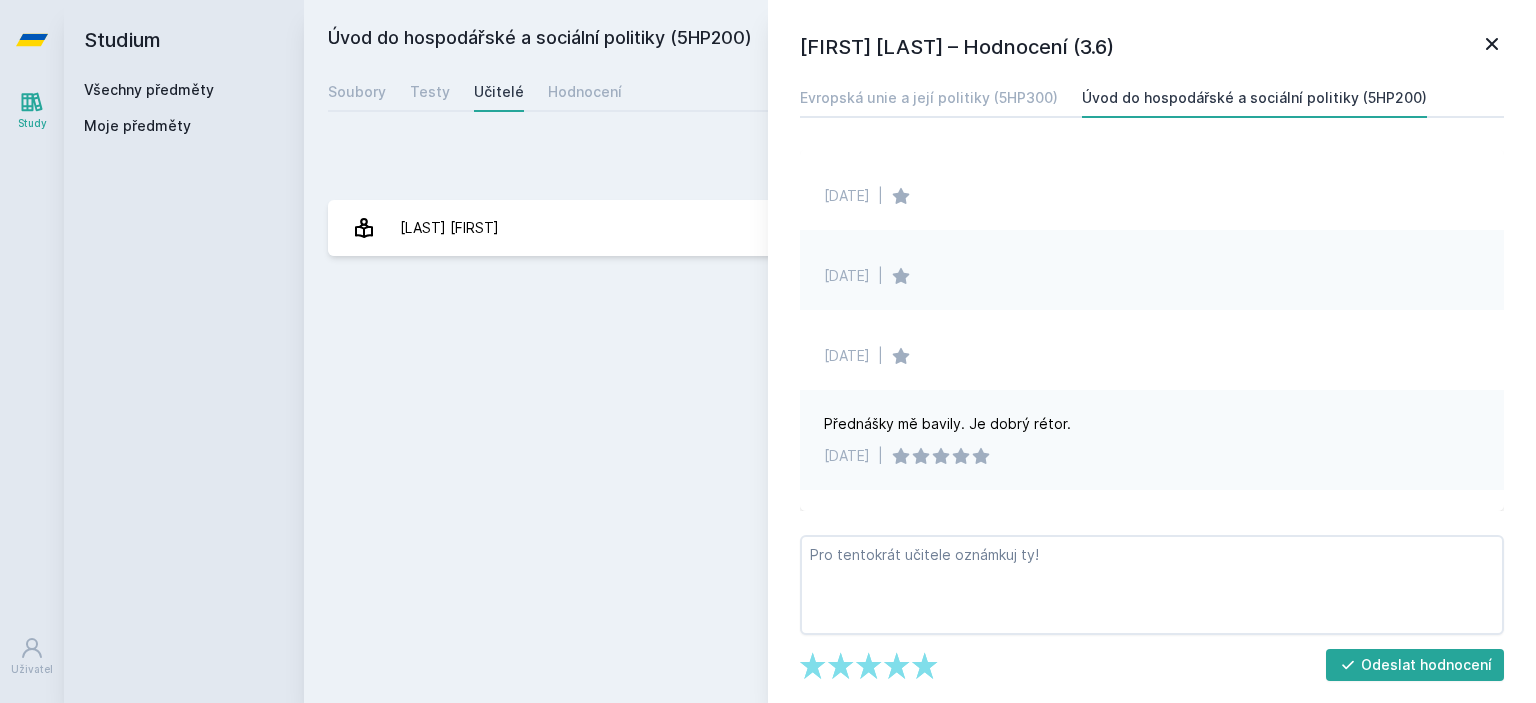 click on "Evropská unie a její politiky (5HP300)" at bounding box center (929, 98) 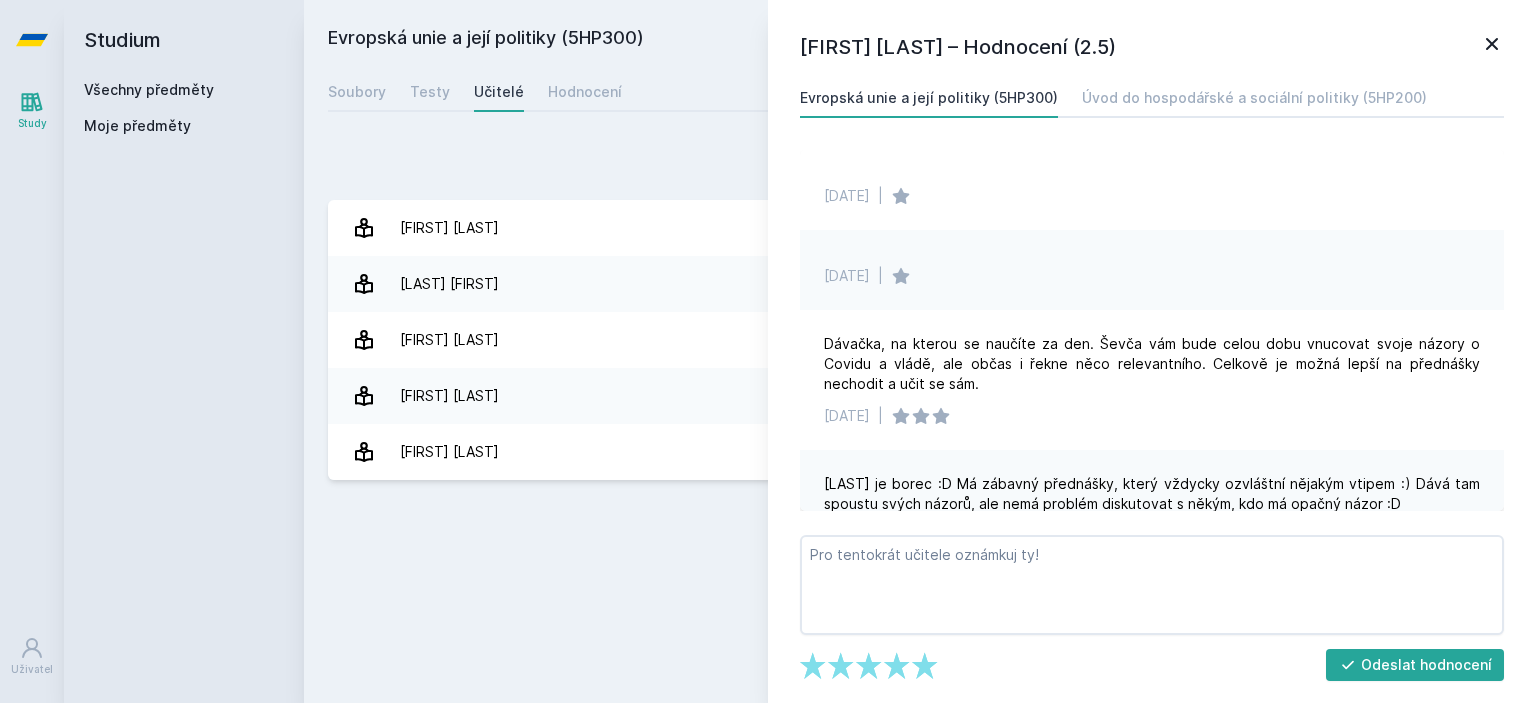 click on "Úvod do hospodářské a sociální politiky (5HP200)" at bounding box center (1254, 98) 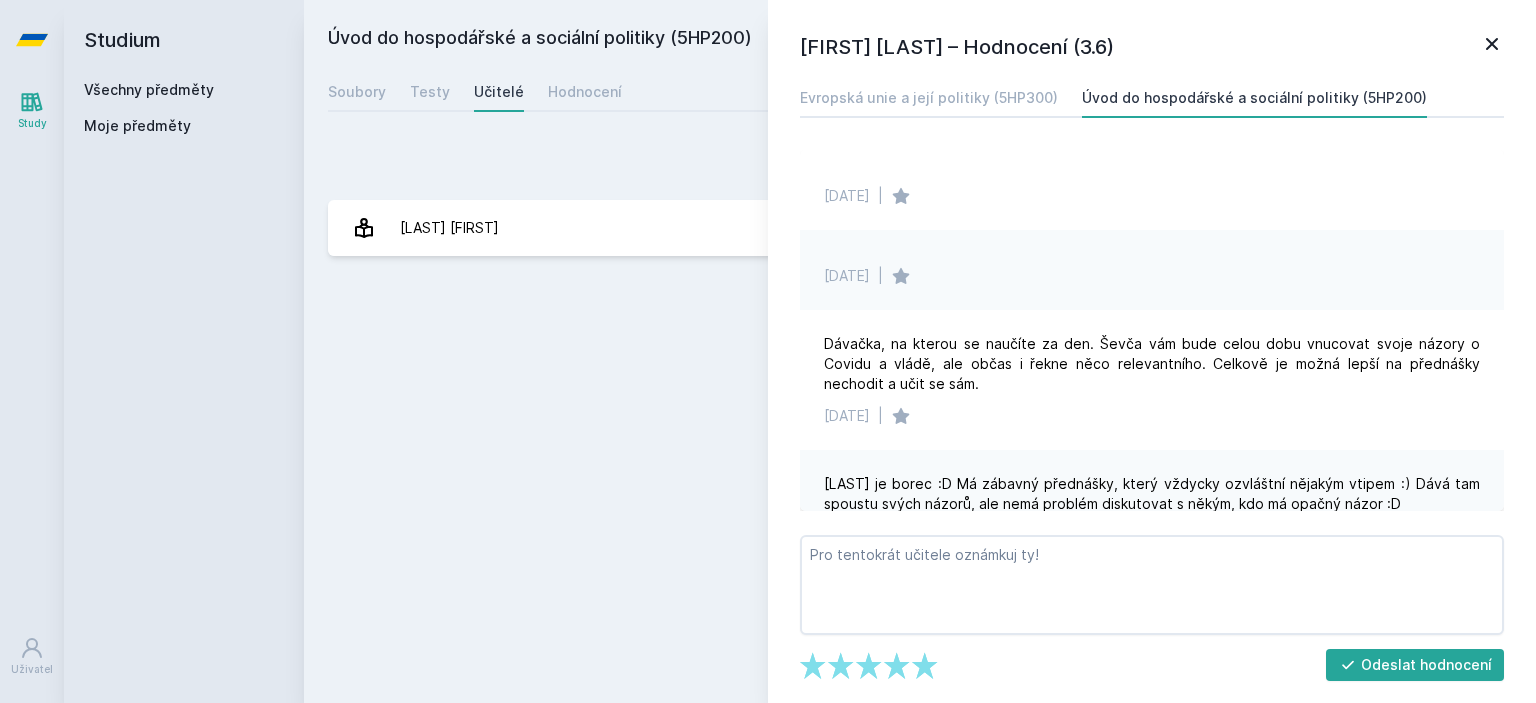 click on "Evropská unie a její politiky (5HP300)" at bounding box center (929, 98) 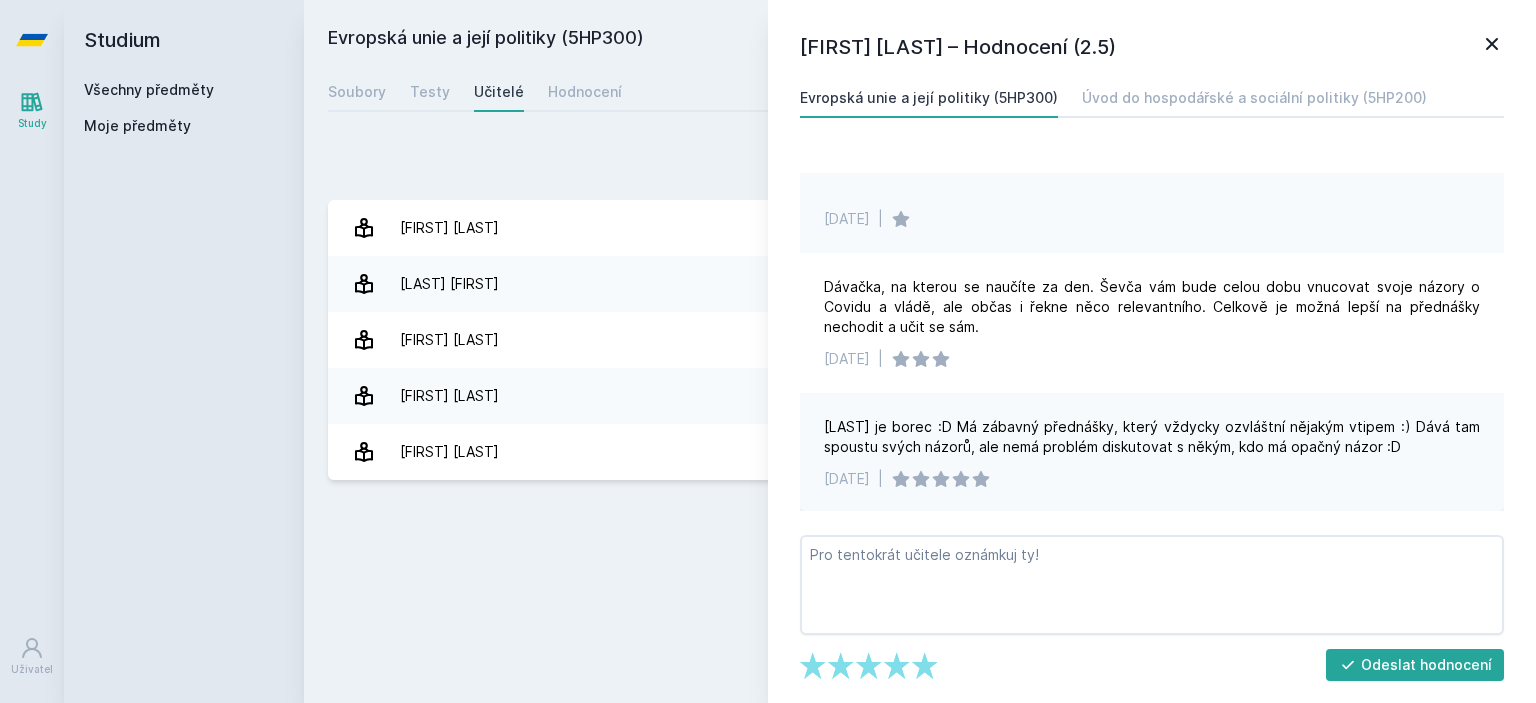 scroll, scrollTop: 0, scrollLeft: 0, axis: both 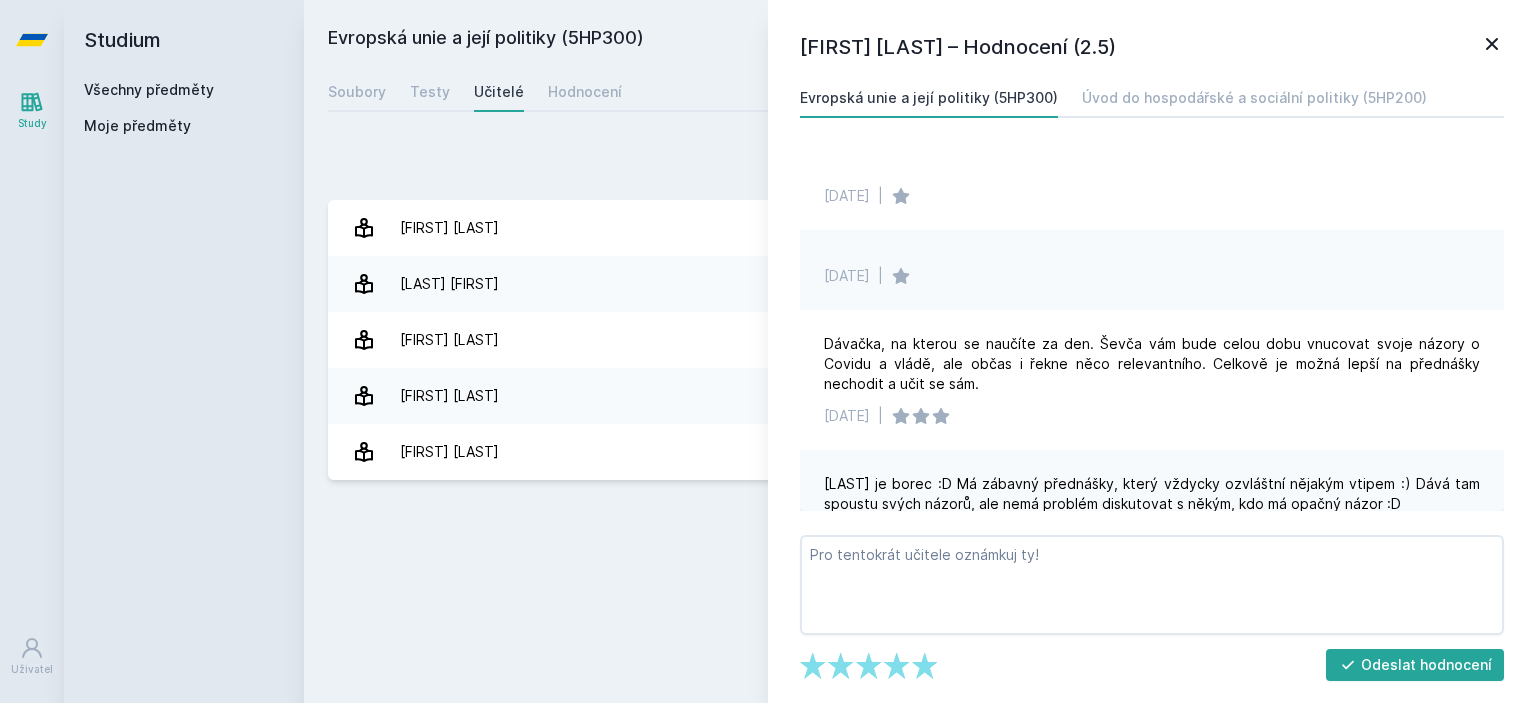 click on "Úvod do hospodářské a sociální politiky (5HP200)" at bounding box center (1254, 98) 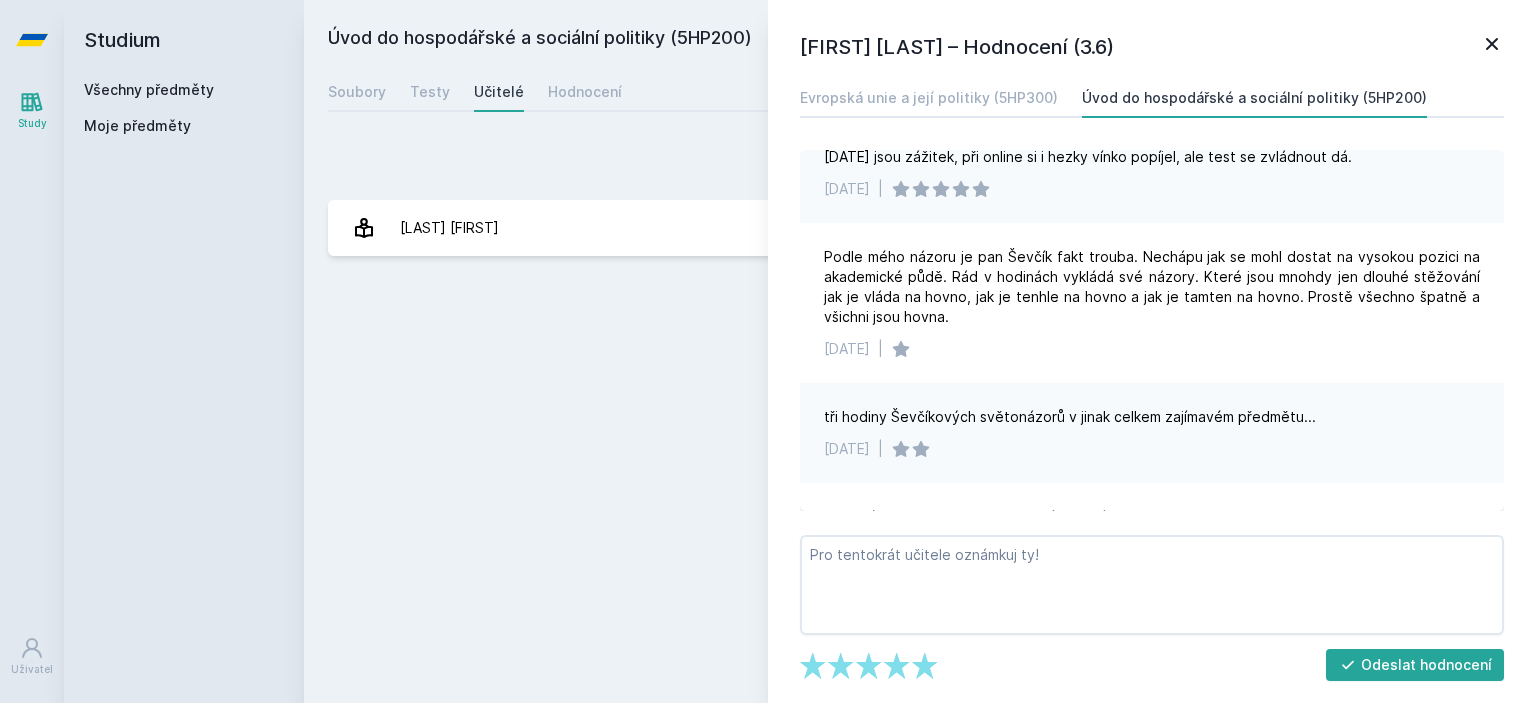 scroll, scrollTop: 600, scrollLeft: 0, axis: vertical 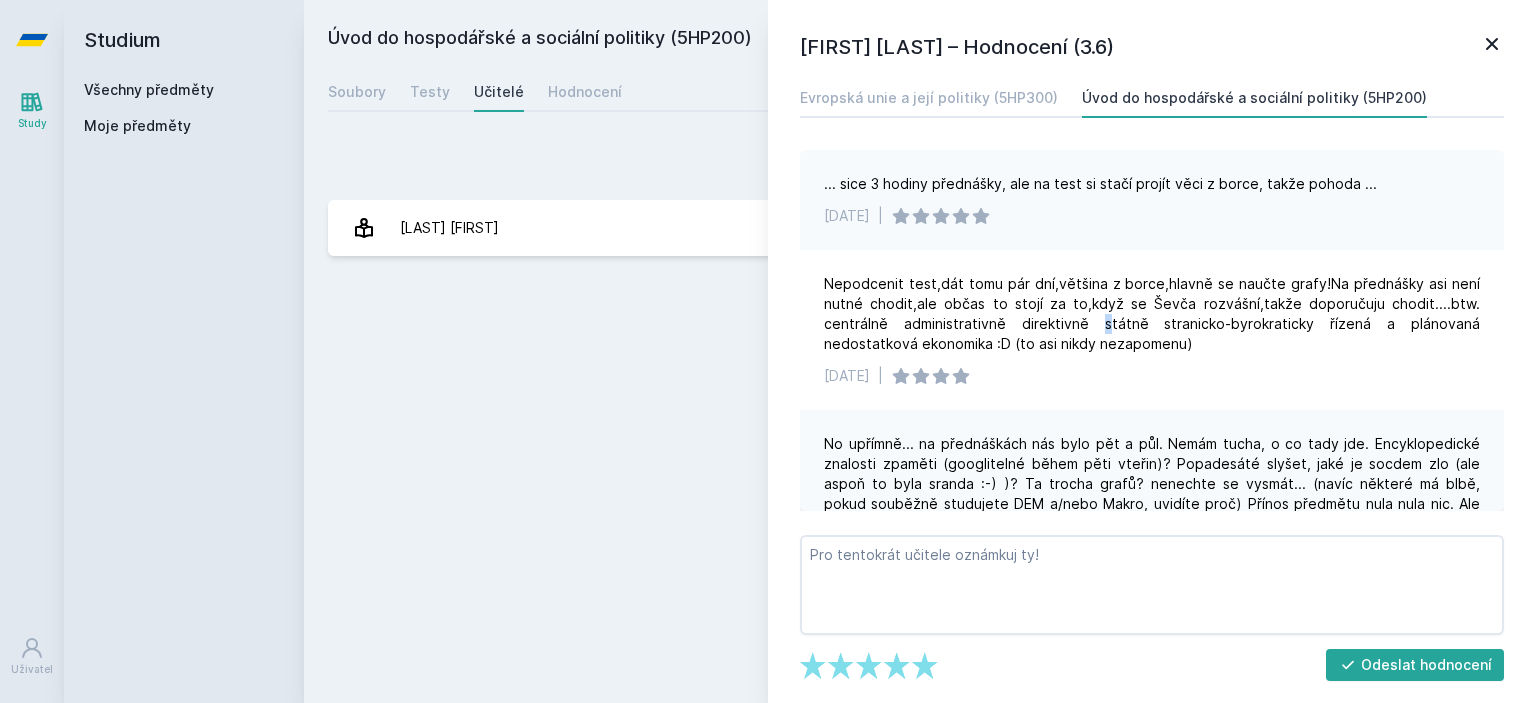 drag, startPoint x: 1099, startPoint y: 325, endPoint x: 1195, endPoint y: 327, distance: 96.02083 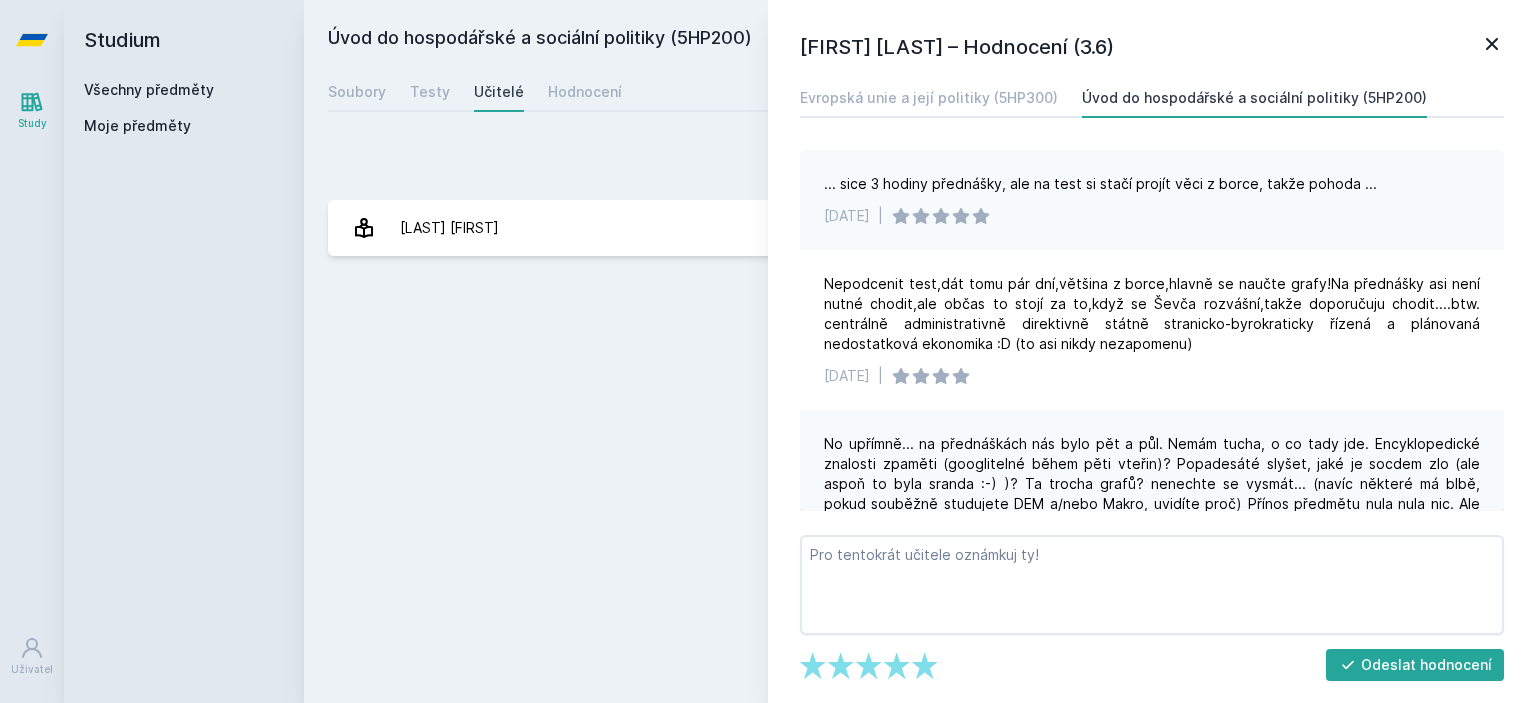 click on "Nepodcenit test,dát tomu pár dní,většina z borce,hlavně se naučte grafy!Na přednášky asi není nutné chodit,ale občas to stojí za to,když se Ševča rozvášní,takže doporučuju chodit....btw. centrálně administrativně direktivně státně stranicko-byrokraticky řízená a plánovaná nedostatková ekonomika :D (to asi nikdy nezapomenu)" at bounding box center [1152, 314] 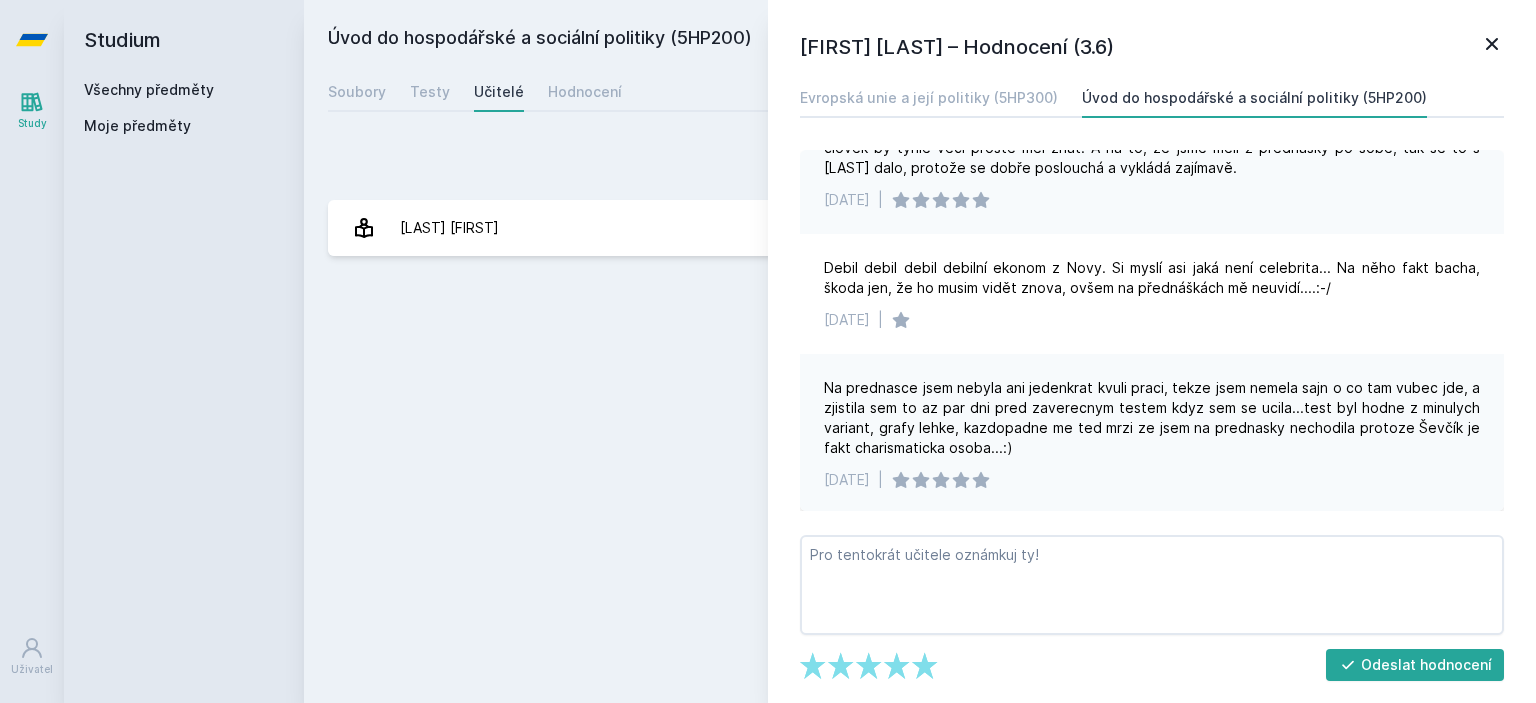 scroll, scrollTop: 3557, scrollLeft: 0, axis: vertical 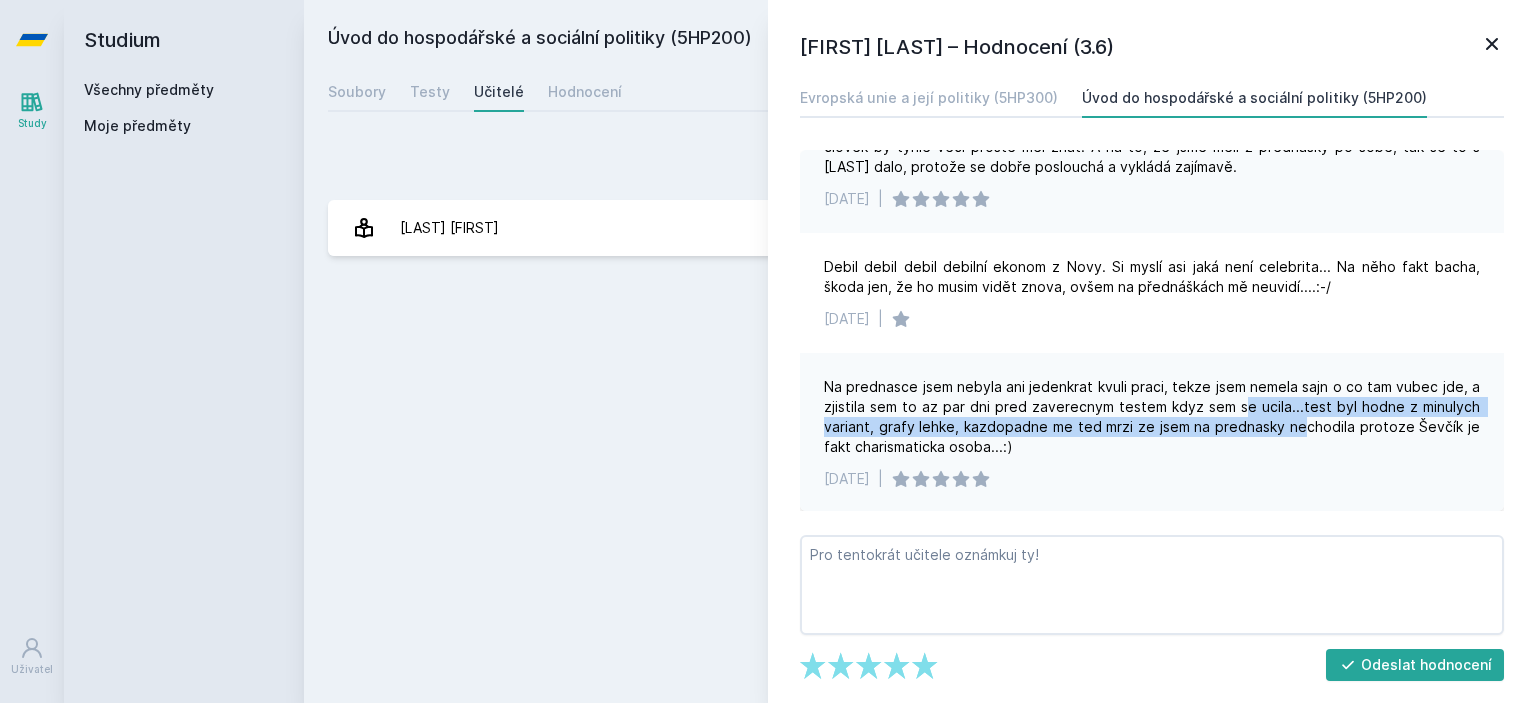 drag, startPoint x: 1243, startPoint y: 414, endPoint x: 1336, endPoint y: 419, distance: 93.13431 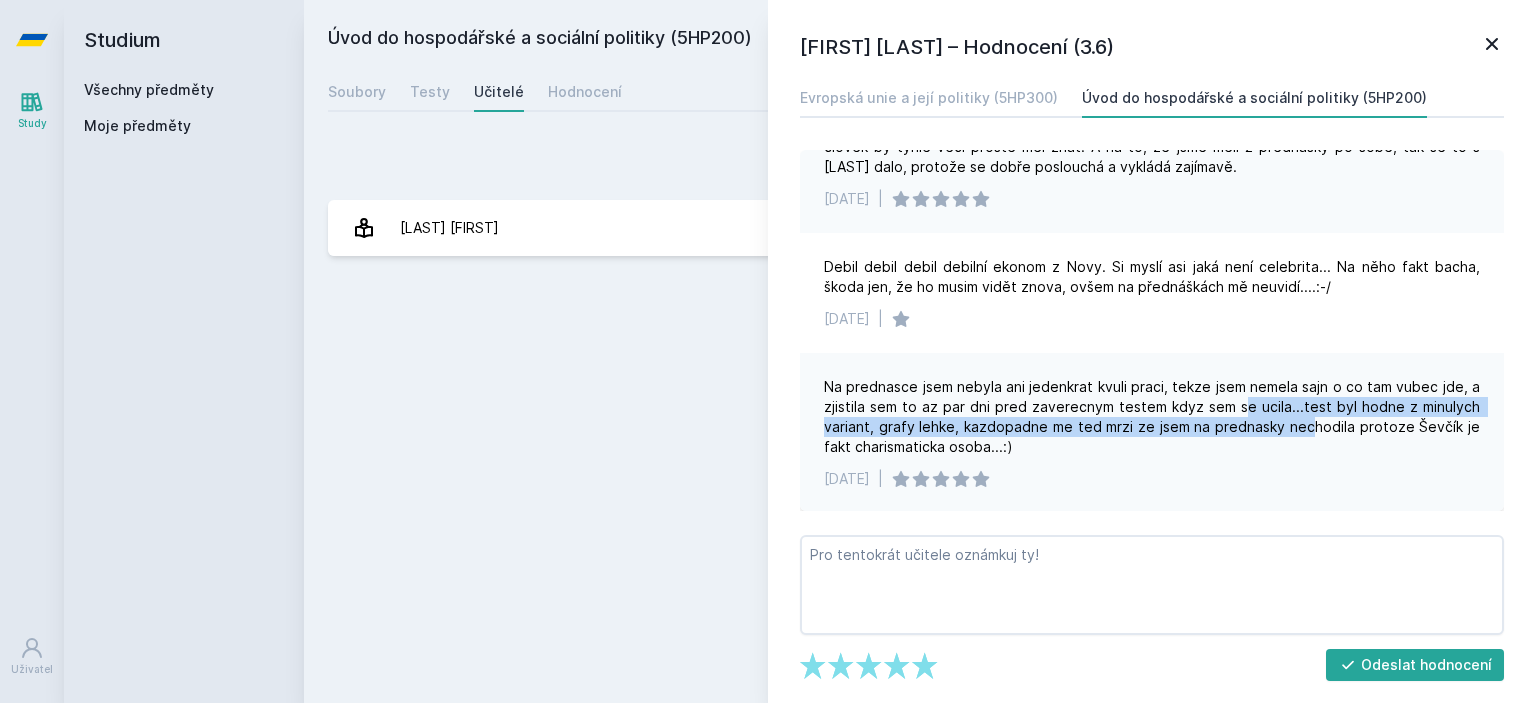 click on "Evropská unie a její politiky (5HP300)" at bounding box center (929, 98) 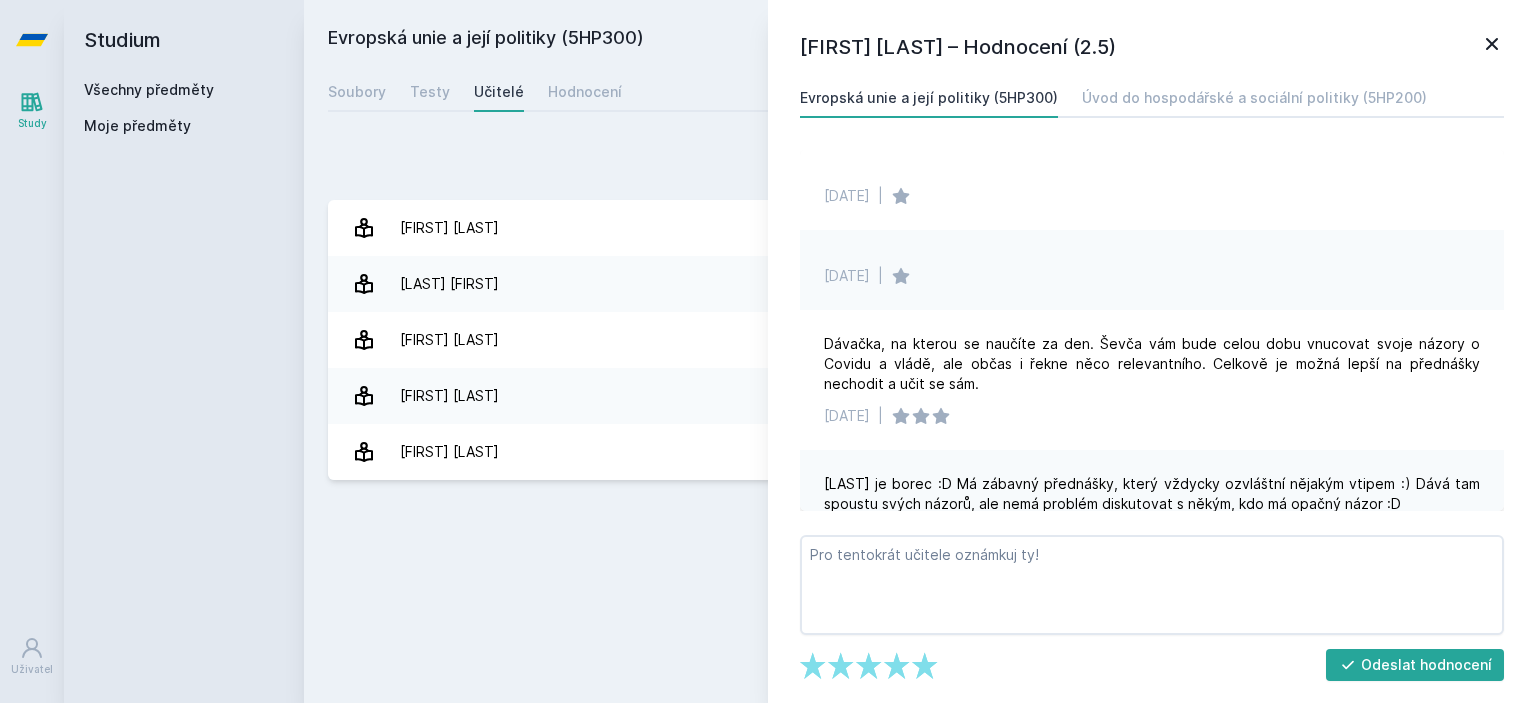 scroll, scrollTop: 57, scrollLeft: 0, axis: vertical 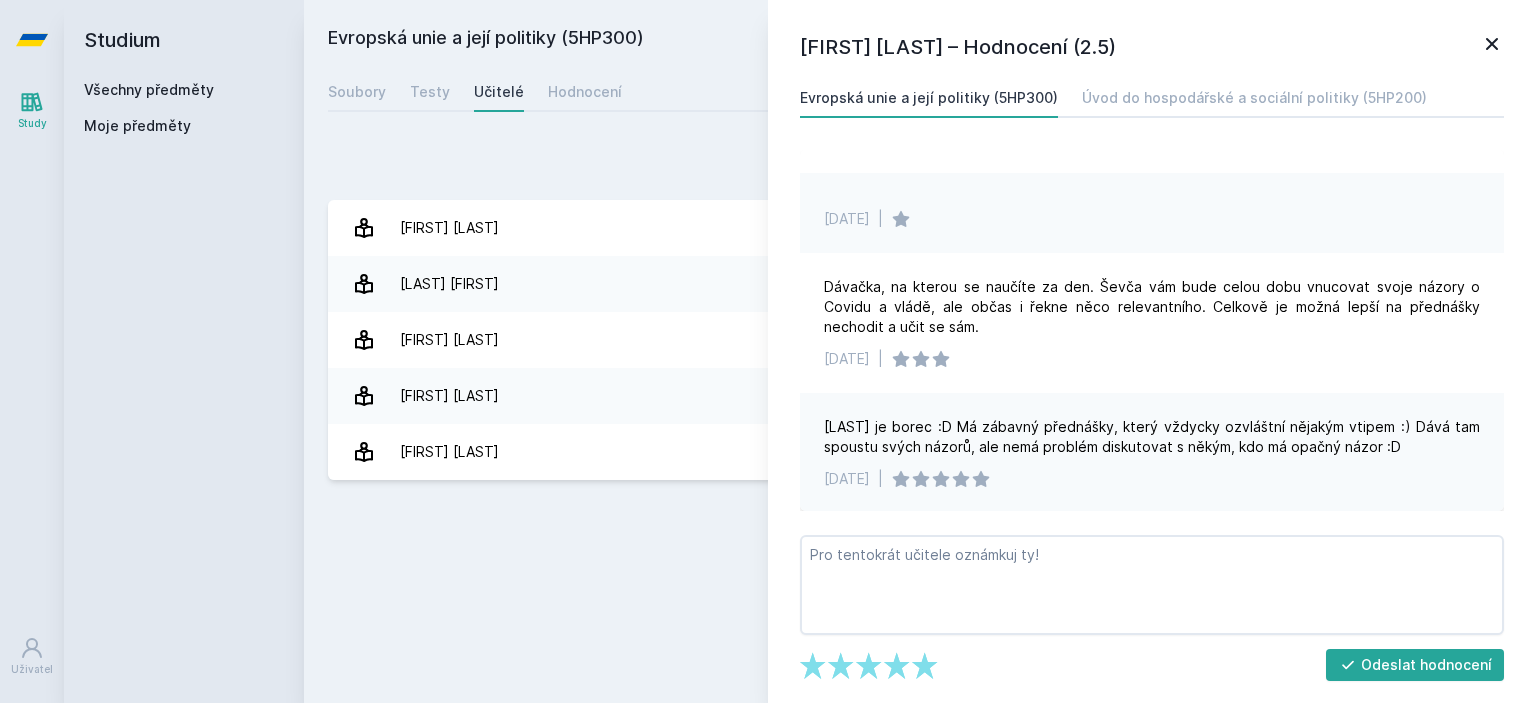 click on "[LAST] [FIRST] – Hodnocení ([RATING])
[COURSE_NAME] ([COURSE_CODE])
[COURSE_NAME] ([COURSE_CODE])
[DATE]   |     [DATE]   |   Dávačka, na kterou se naučíte za den. [LAST] vám bude celou dobu vnucovat svoje názory o Covidu a vládě, ale občas i řekne něco relevantního. Celkově je možná lepší na přednášky nechodit a učit se sám.    [DATE]   |   [LAST] je borec :D Má zábavný přednášky, který vždycky ozvláštní nějakým vtipem :) Dává tam spoustu svých názorů, ale nemá problém diskutovat s někým, kdo má opačný názor :D   [DATE]   |           Jejda, něco se pokazilo.
Odeslat hodnocení" at bounding box center (1152, 351) 